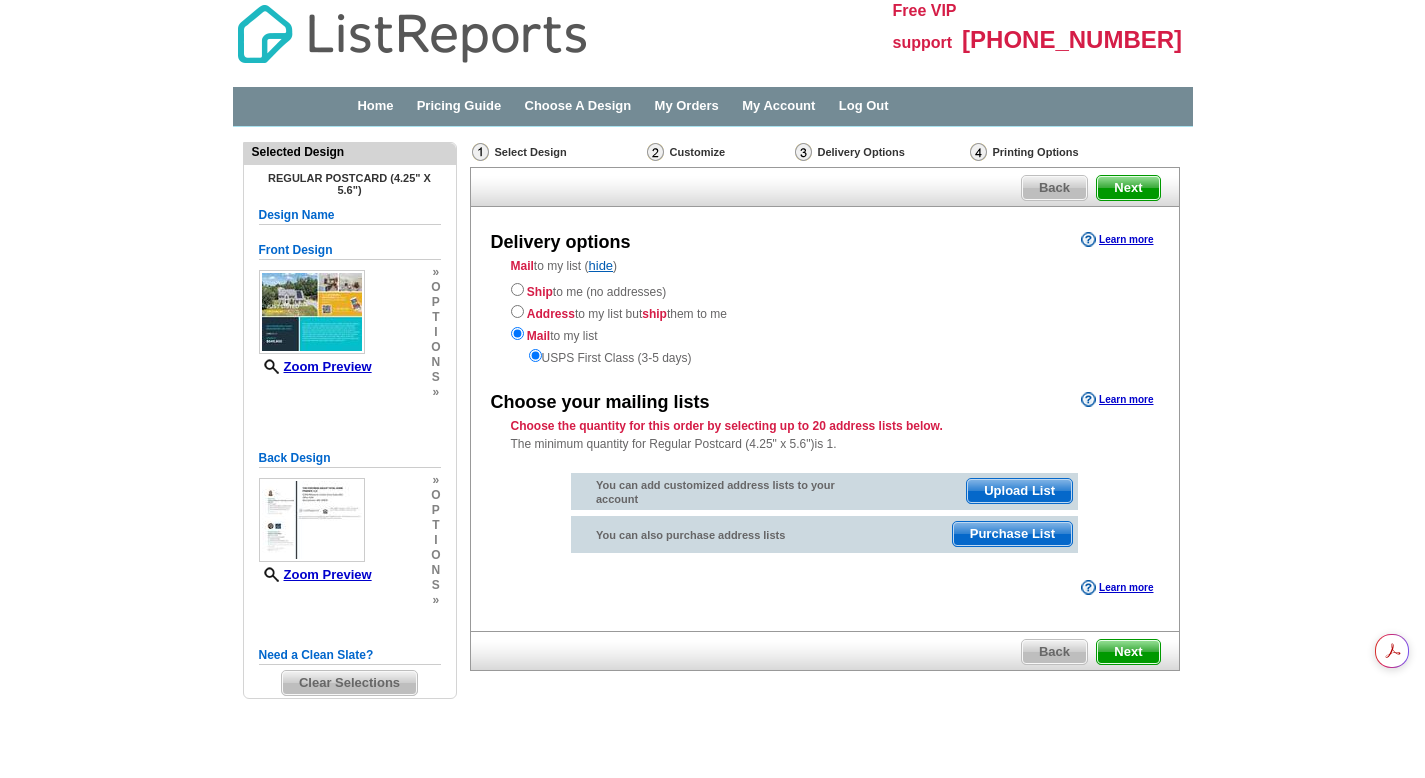 scroll, scrollTop: 0, scrollLeft: 0, axis: both 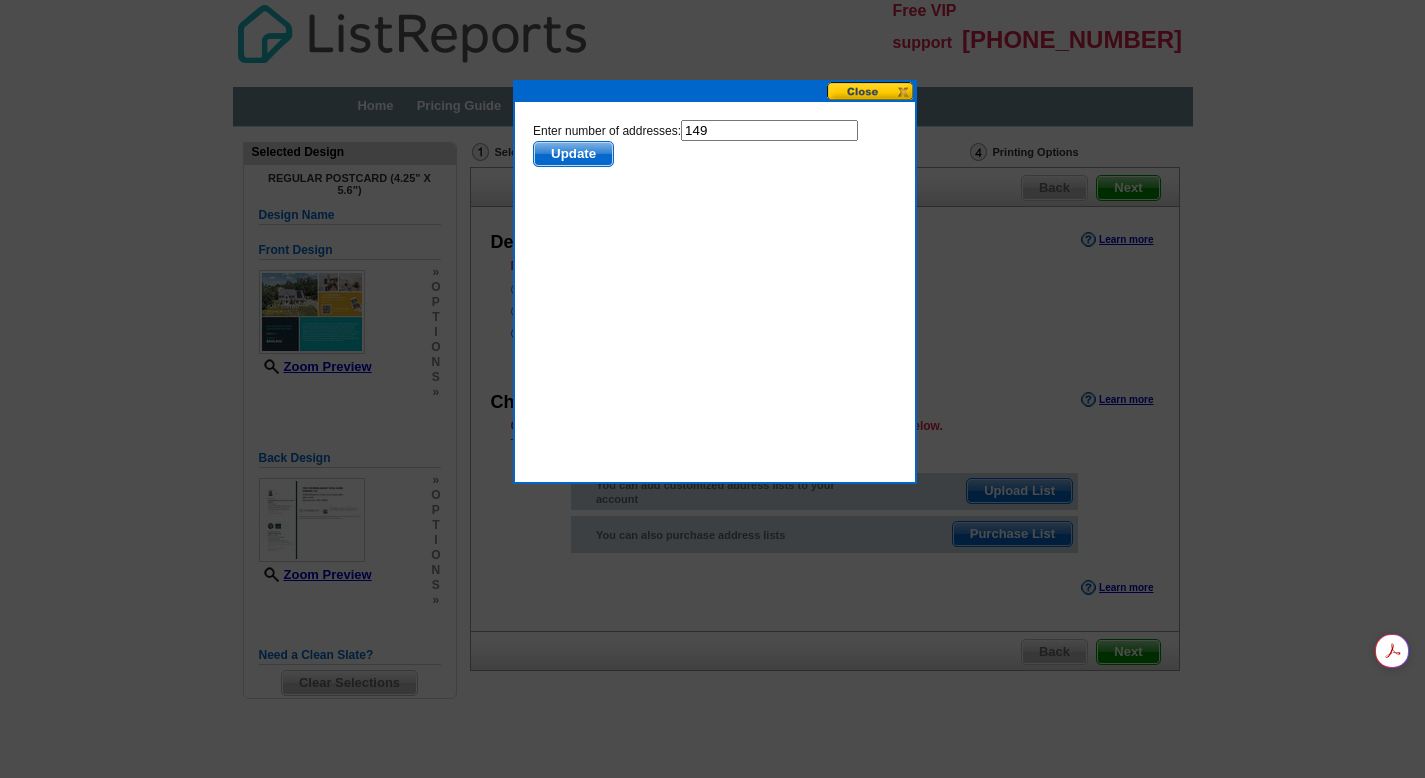 click on "Update" at bounding box center (572, 154) 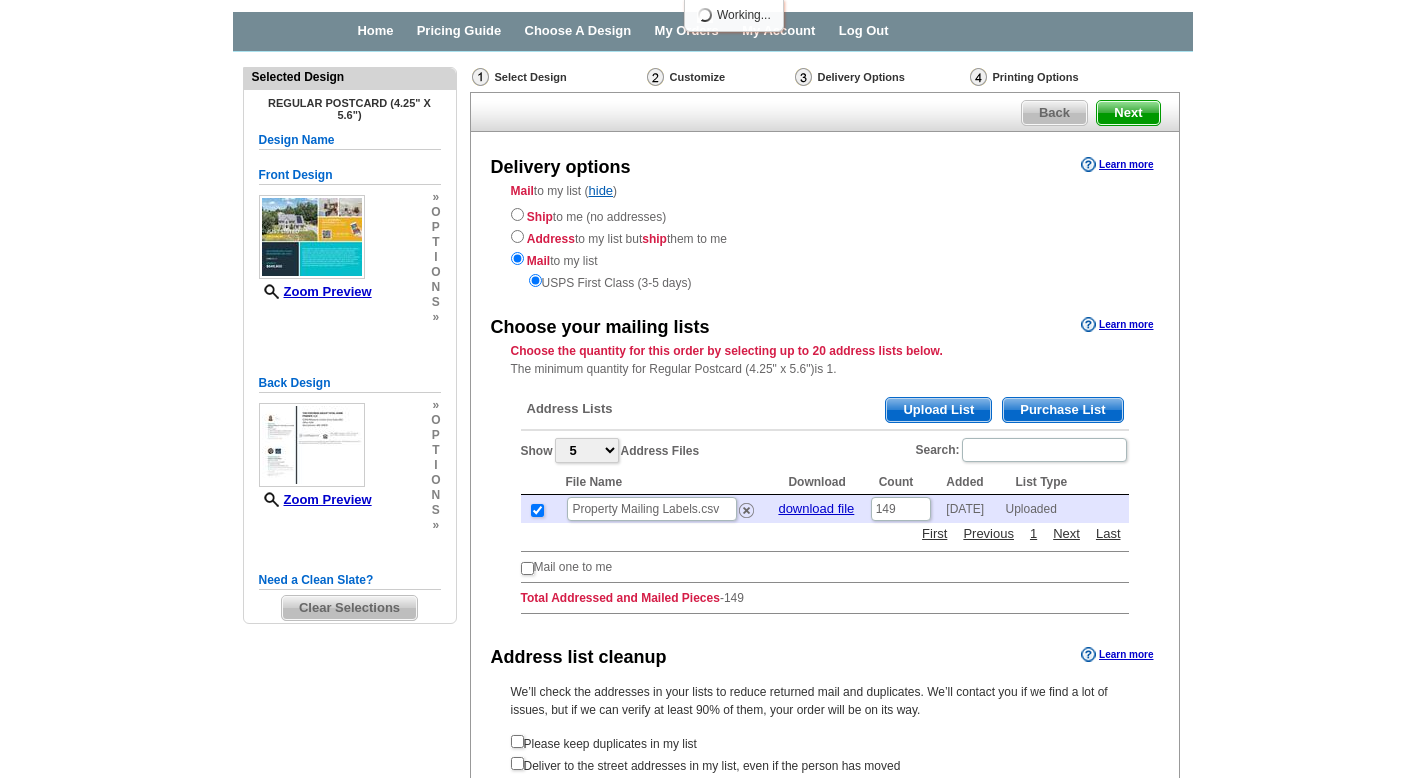scroll, scrollTop: 167, scrollLeft: 0, axis: vertical 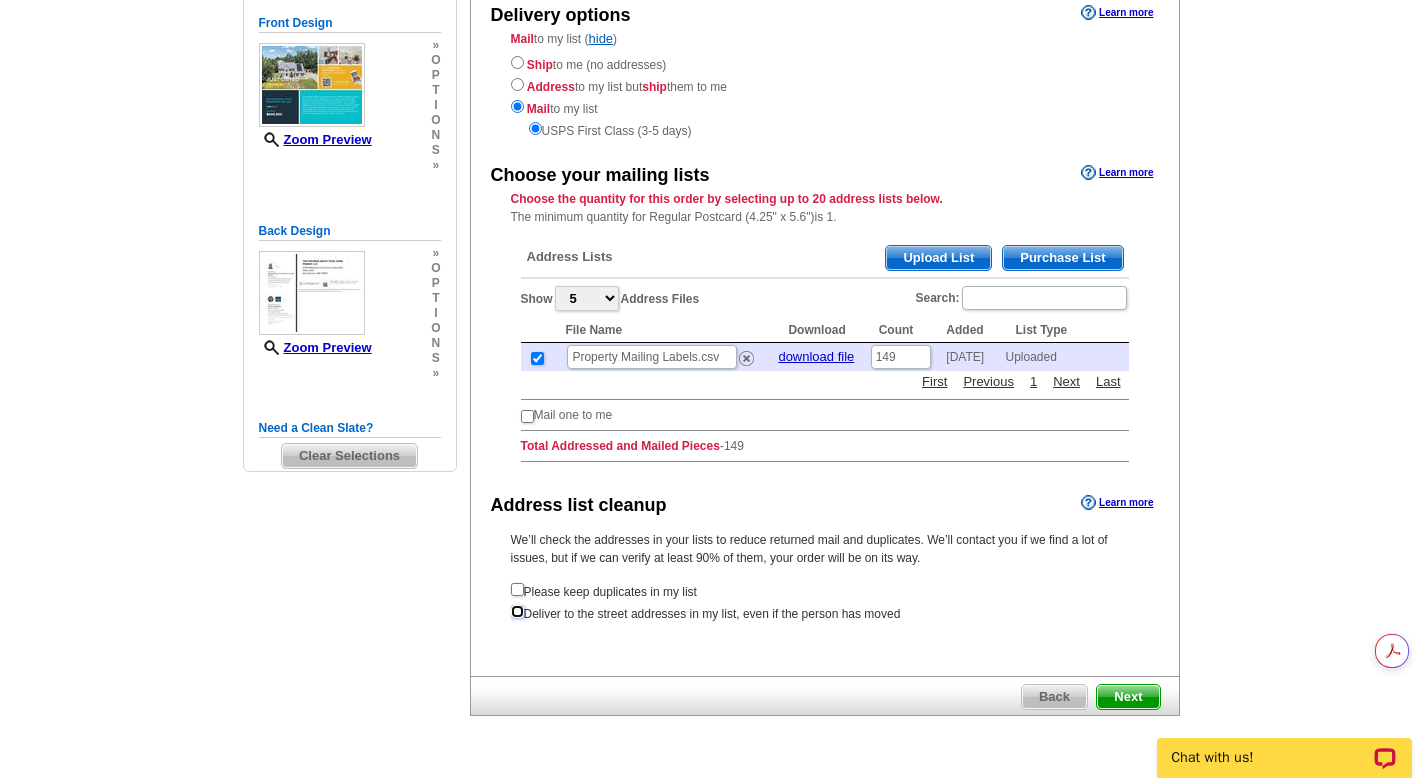 click at bounding box center [517, 611] 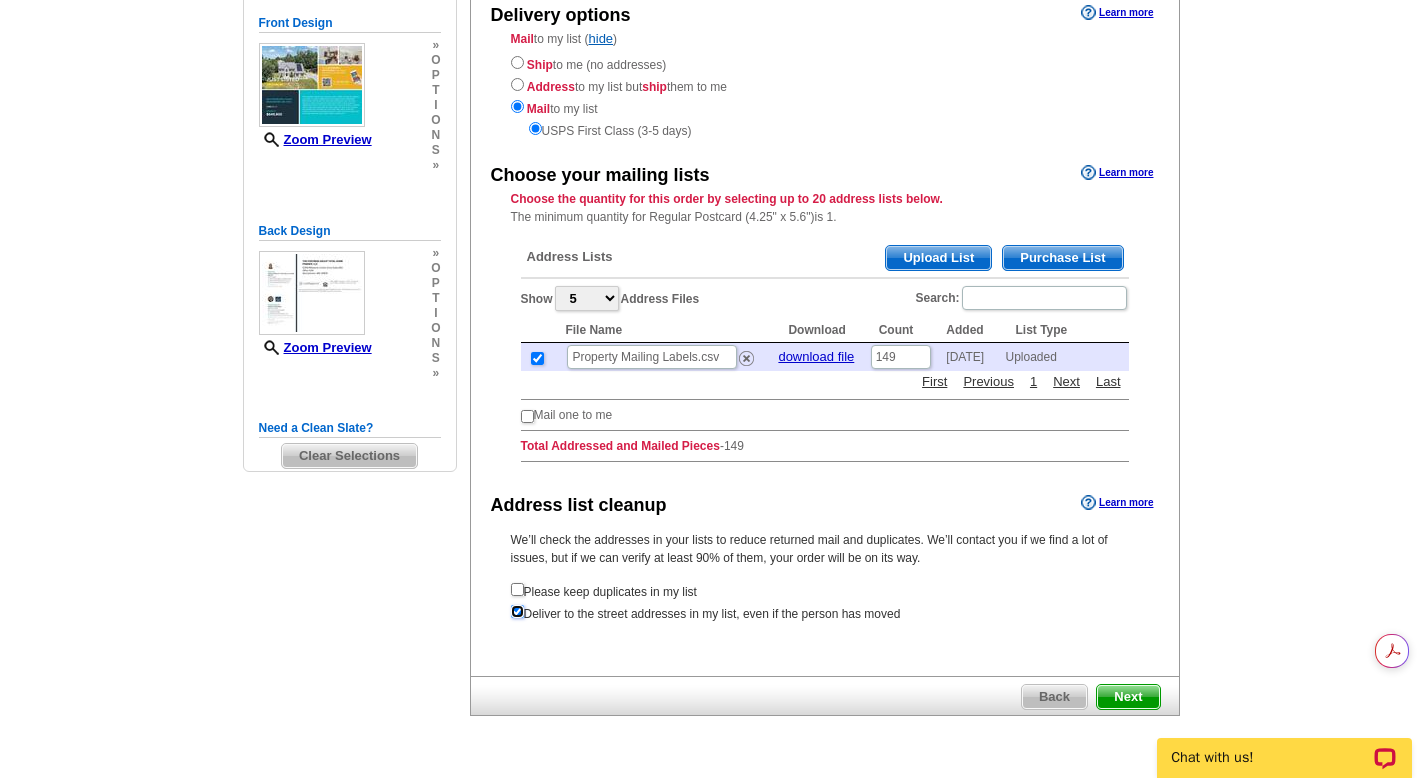 radio on "true" 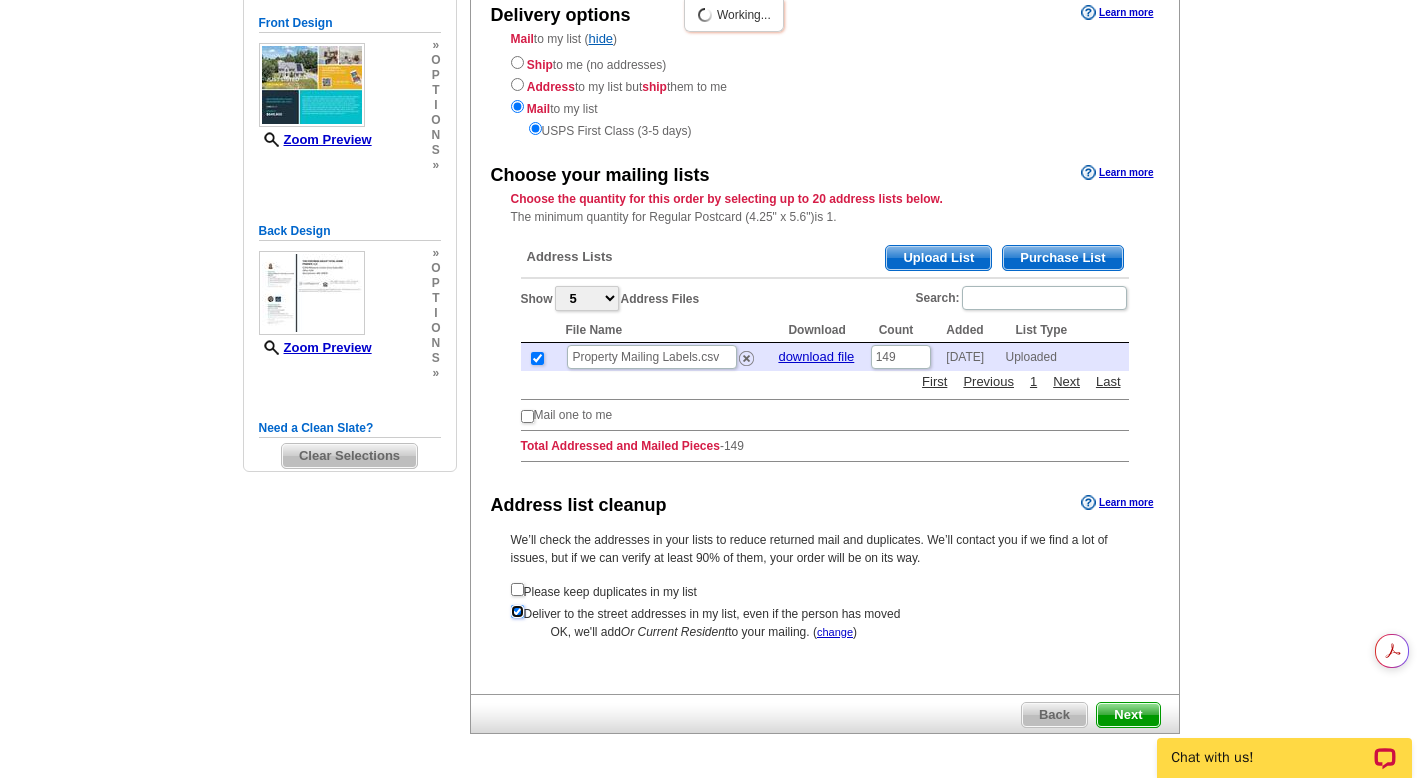 scroll, scrollTop: 0, scrollLeft: 0, axis: both 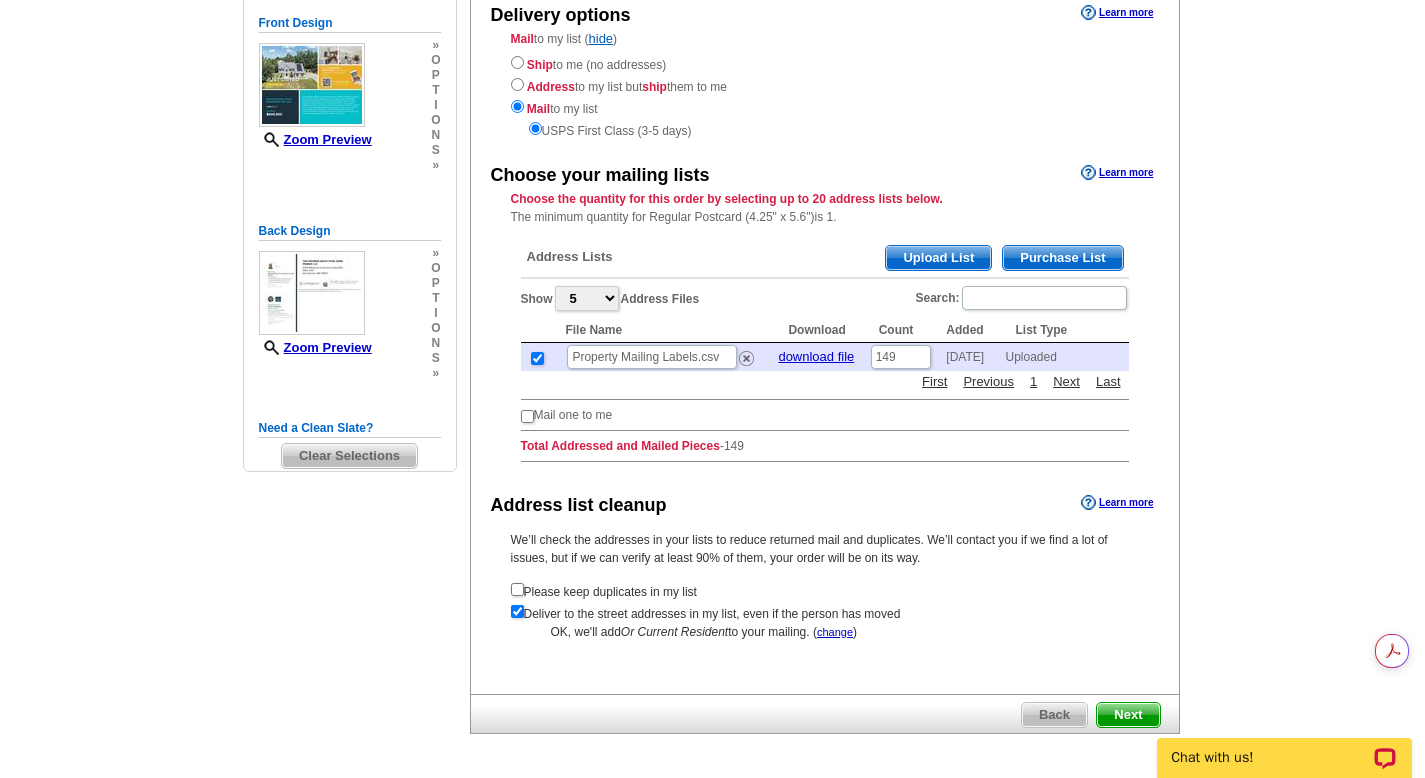 click on "Next" at bounding box center [1128, 715] 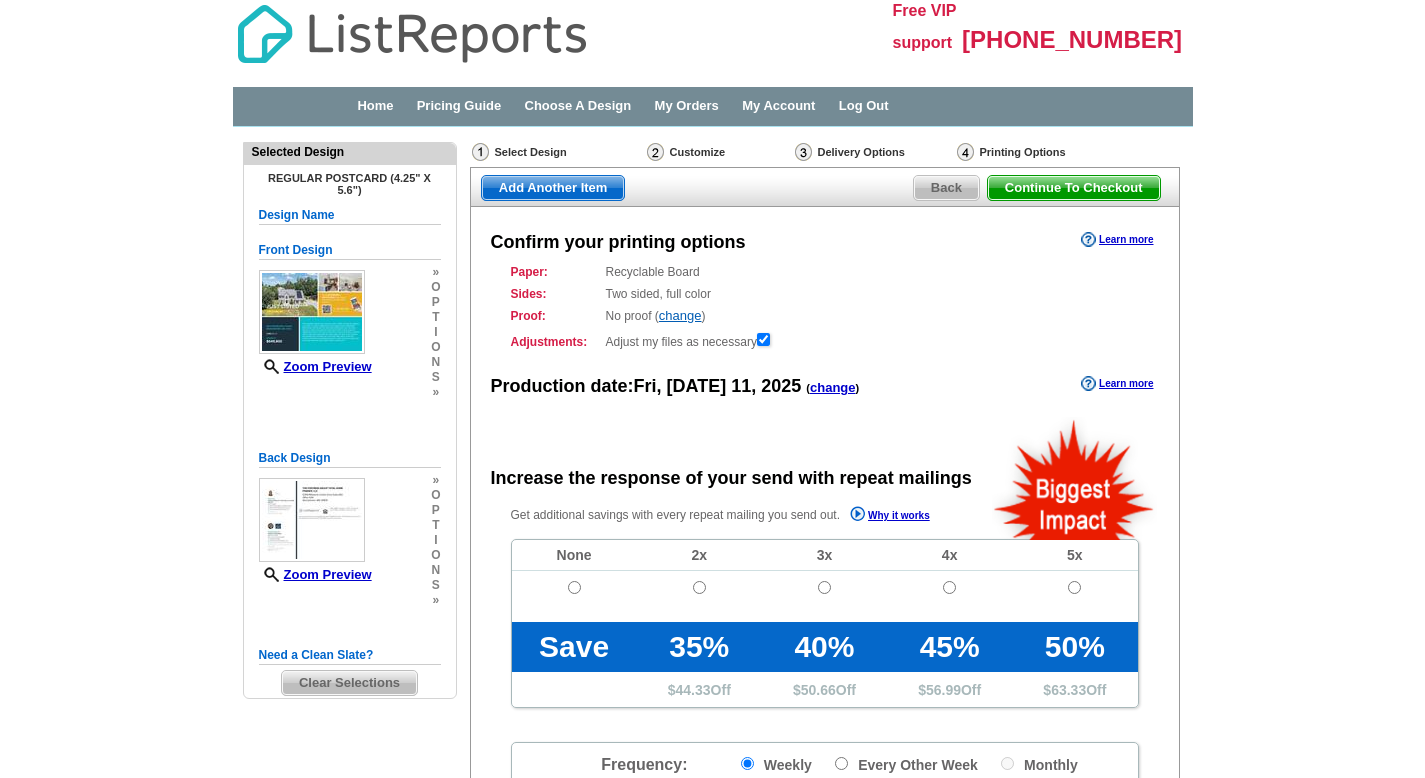 scroll, scrollTop: 0, scrollLeft: 0, axis: both 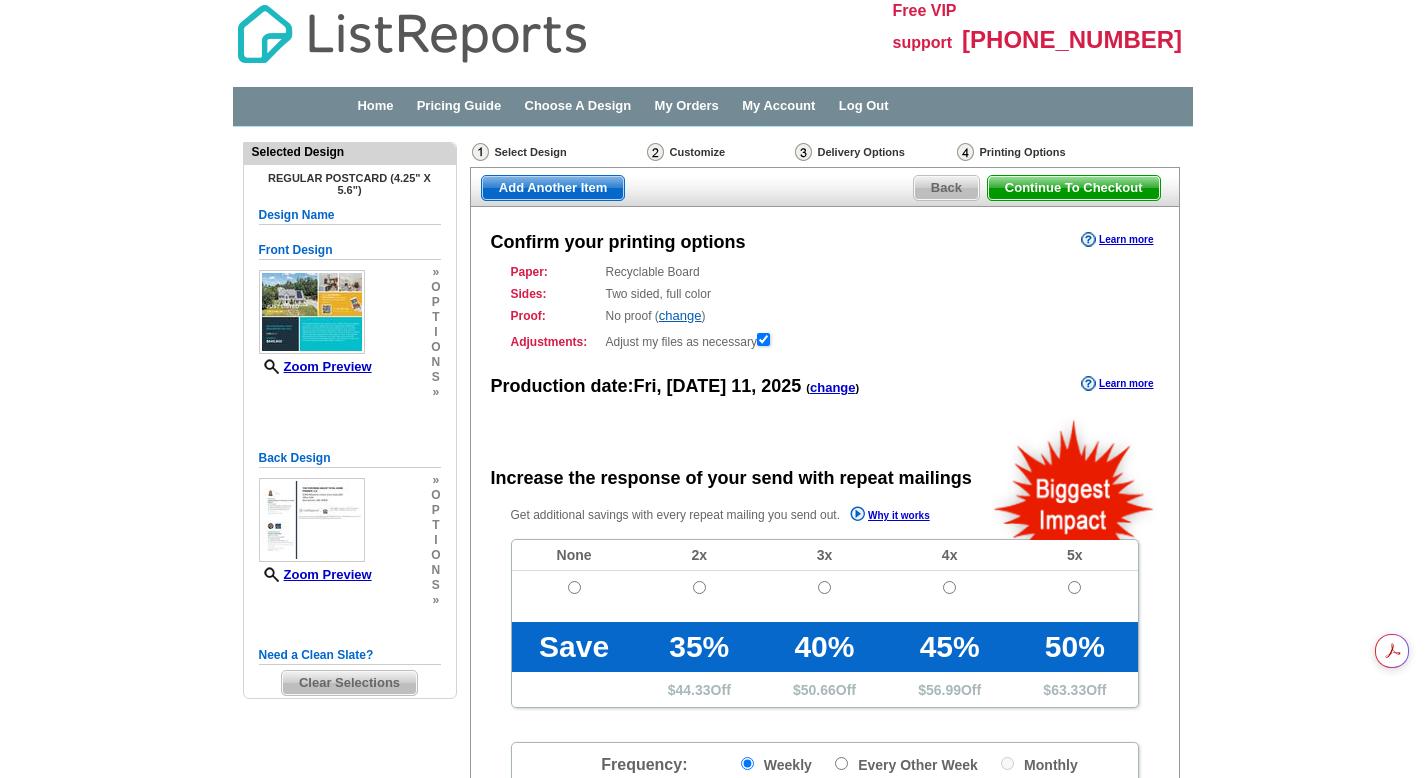 radio on "false" 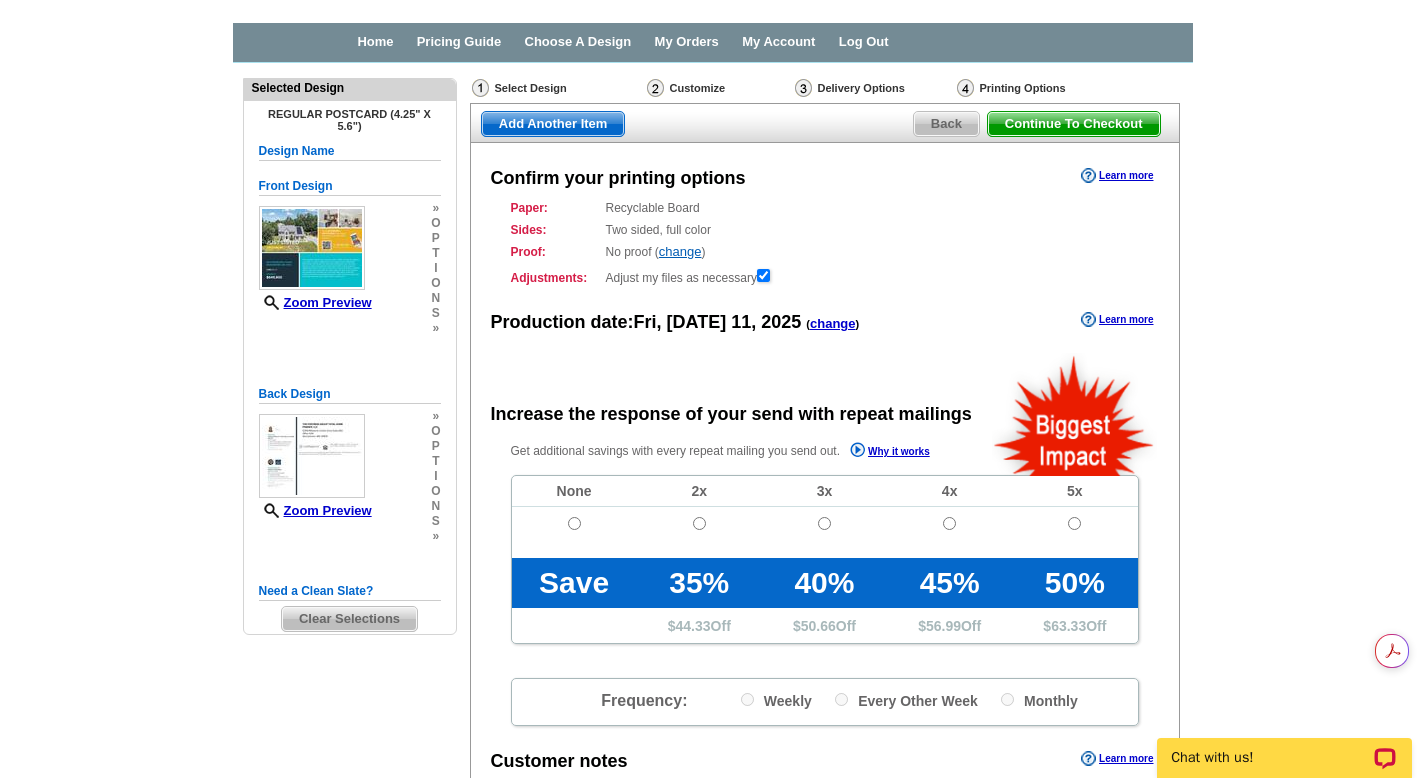 scroll, scrollTop: 0, scrollLeft: 0, axis: both 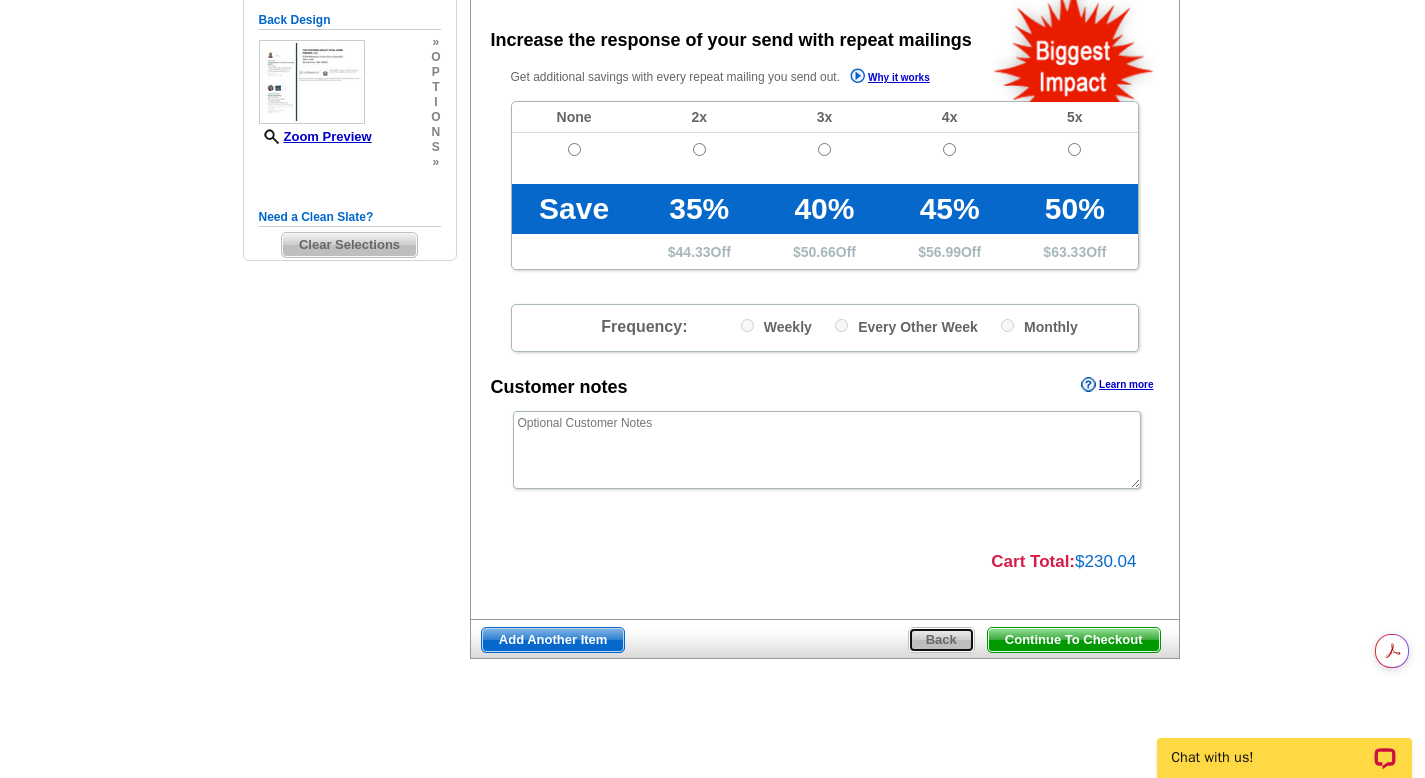 click on "Back" at bounding box center (941, 640) 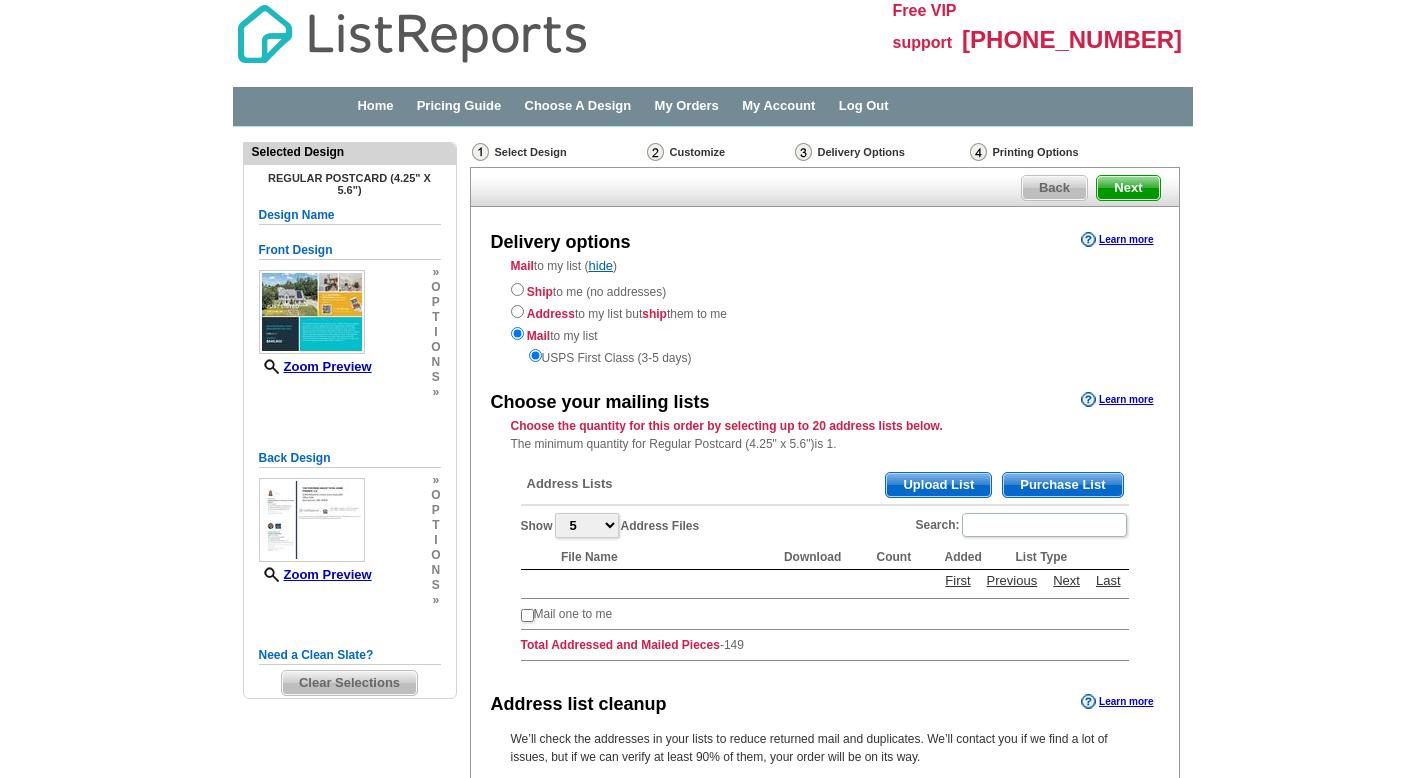 scroll, scrollTop: 0, scrollLeft: 0, axis: both 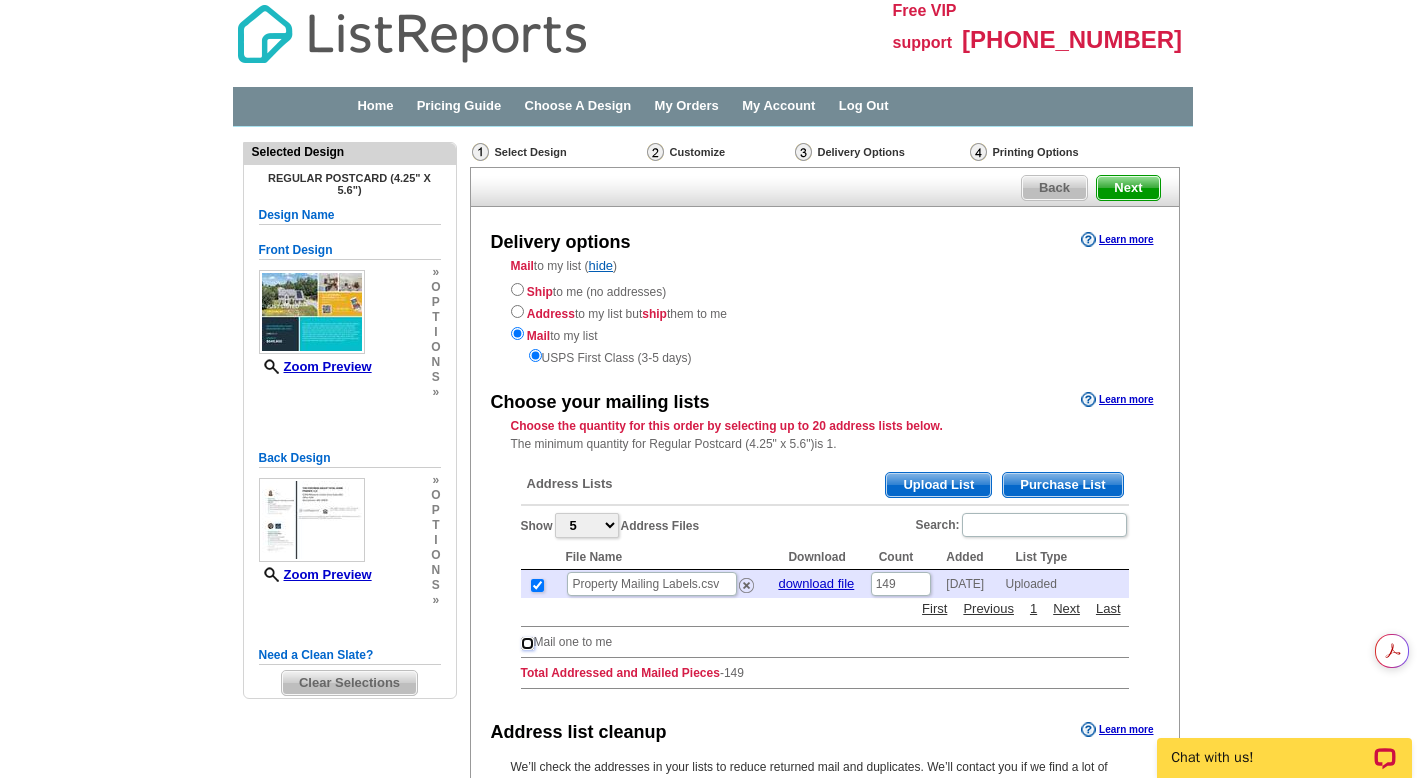 click at bounding box center (527, 643) 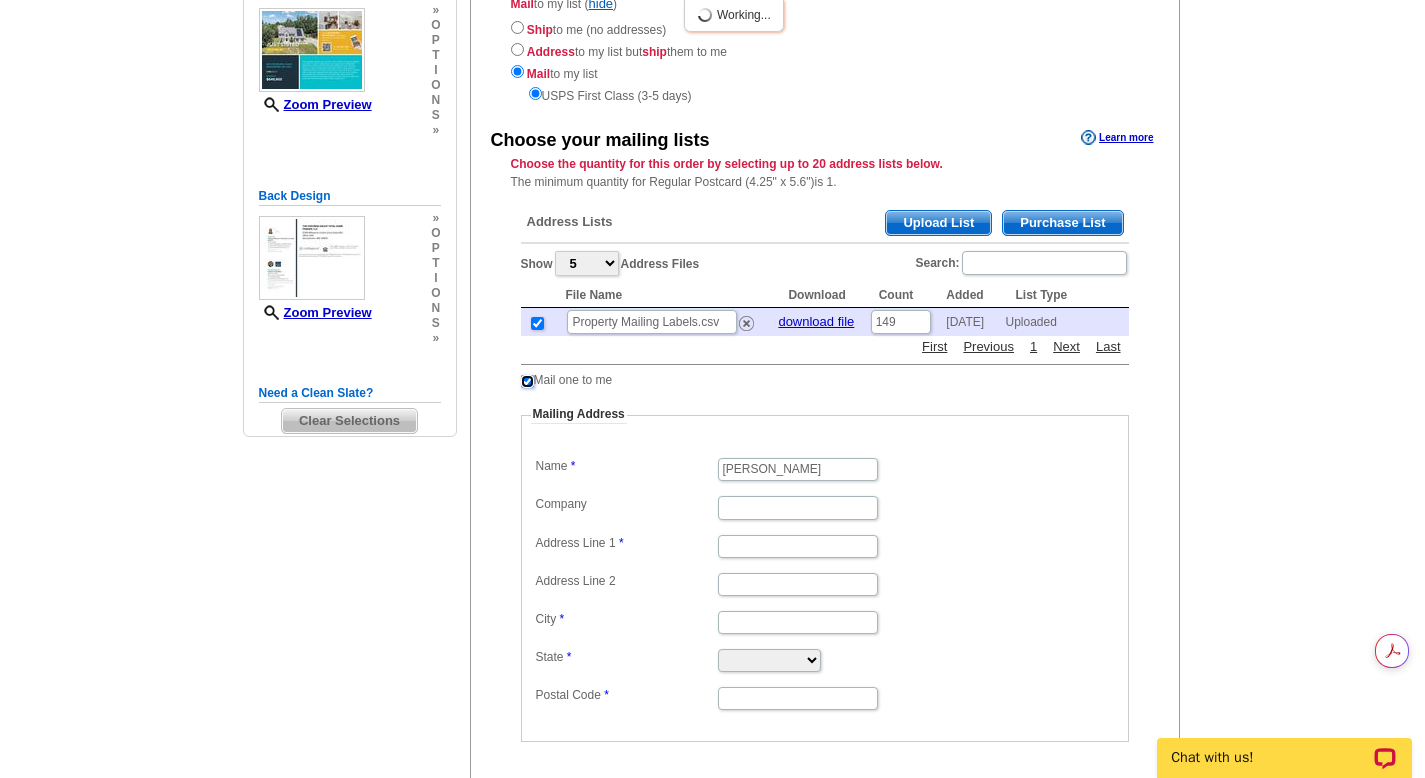 scroll, scrollTop: 274, scrollLeft: 0, axis: vertical 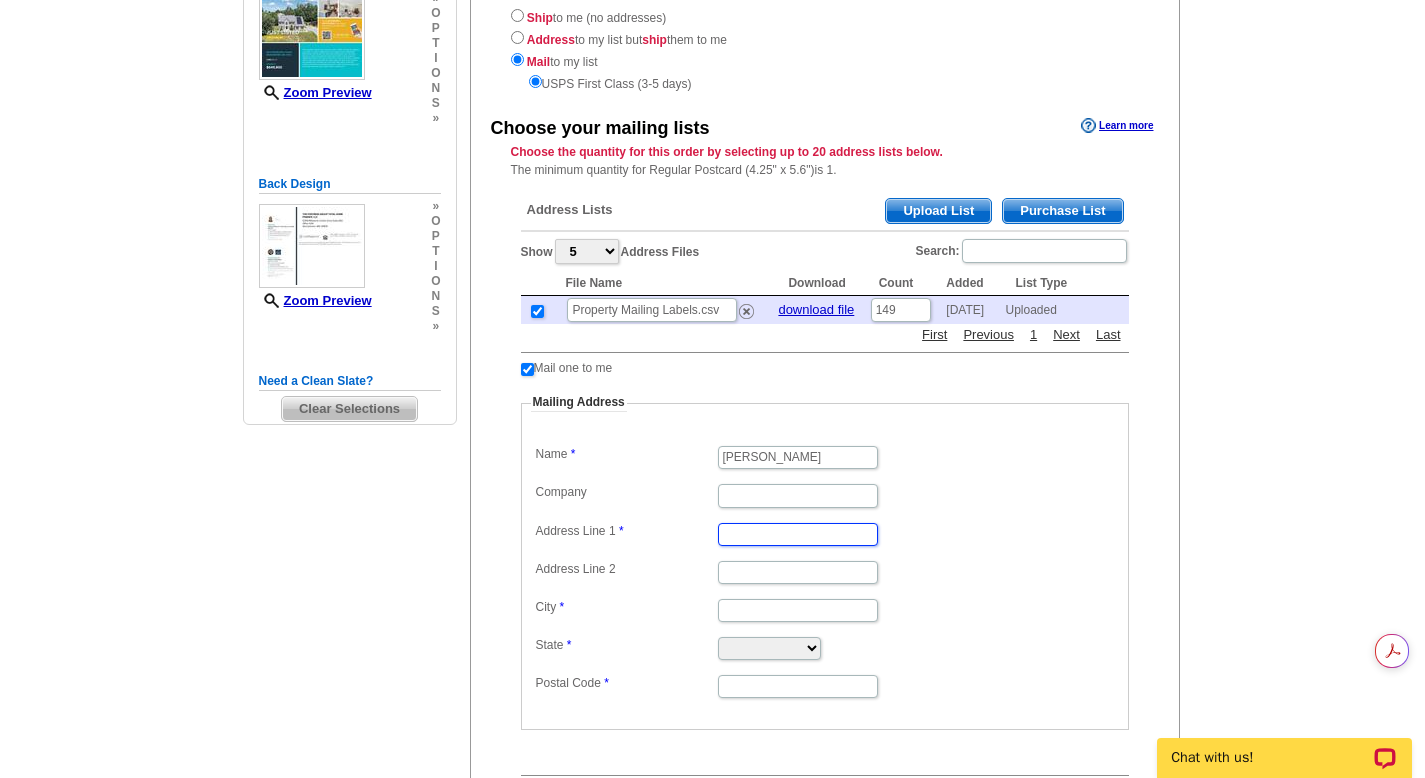 click on "Address Line 1" at bounding box center [798, 534] 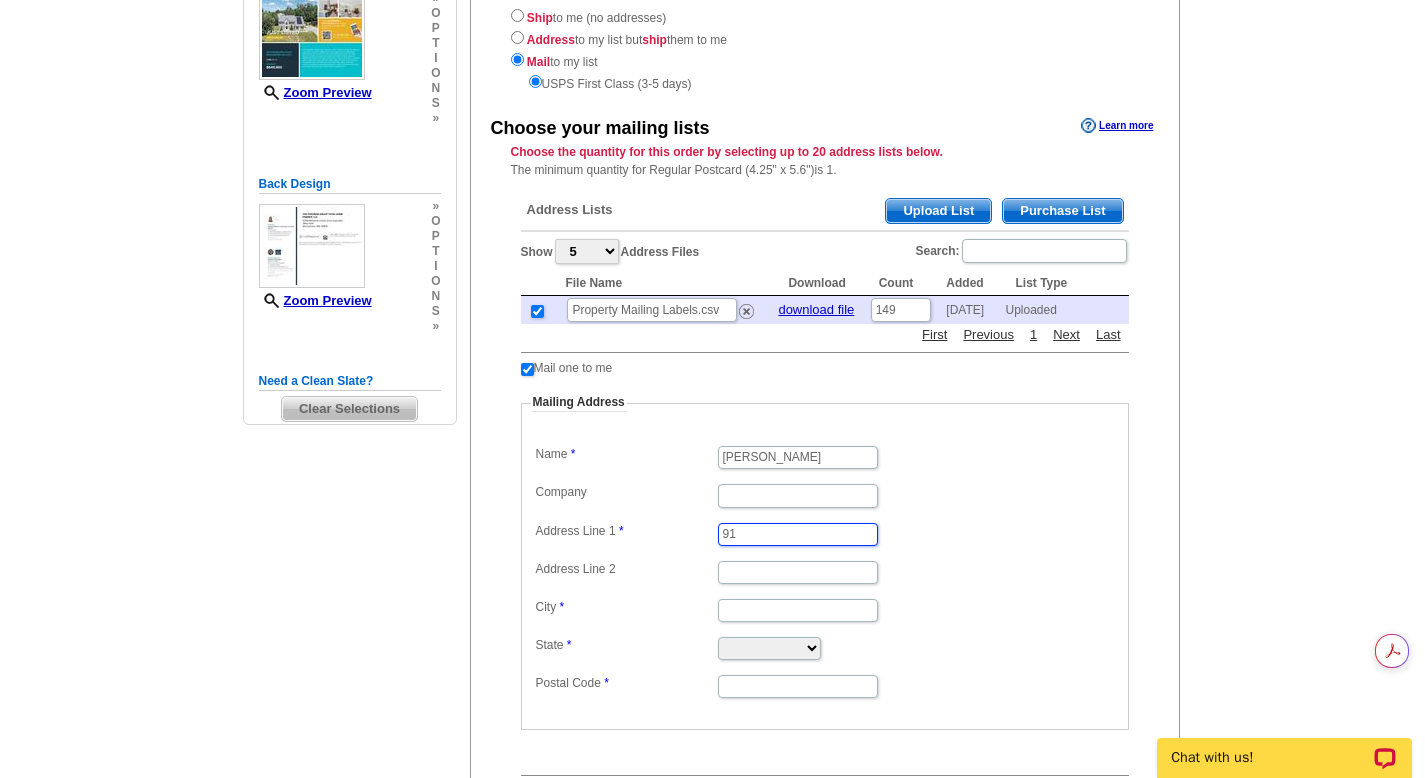 type on "9" 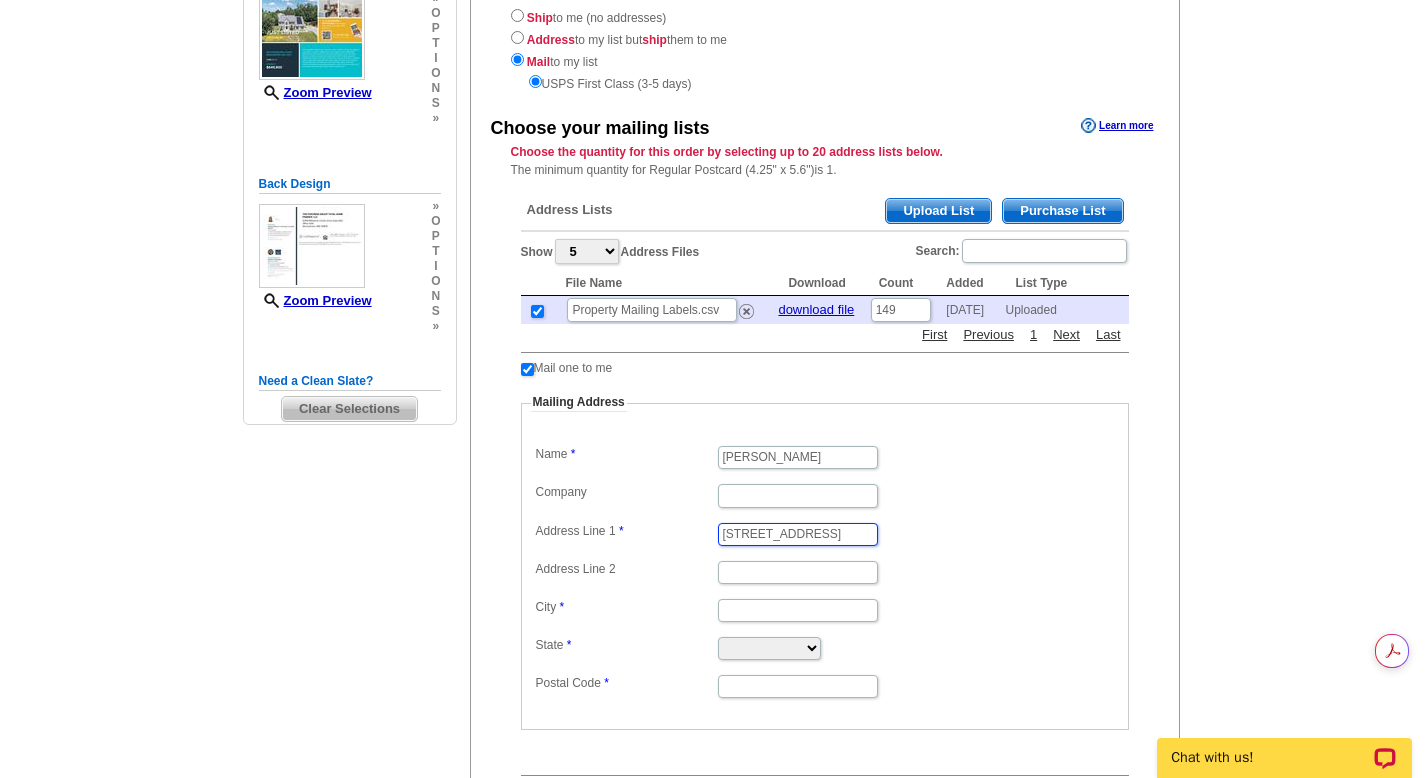 type on "56 w main st" 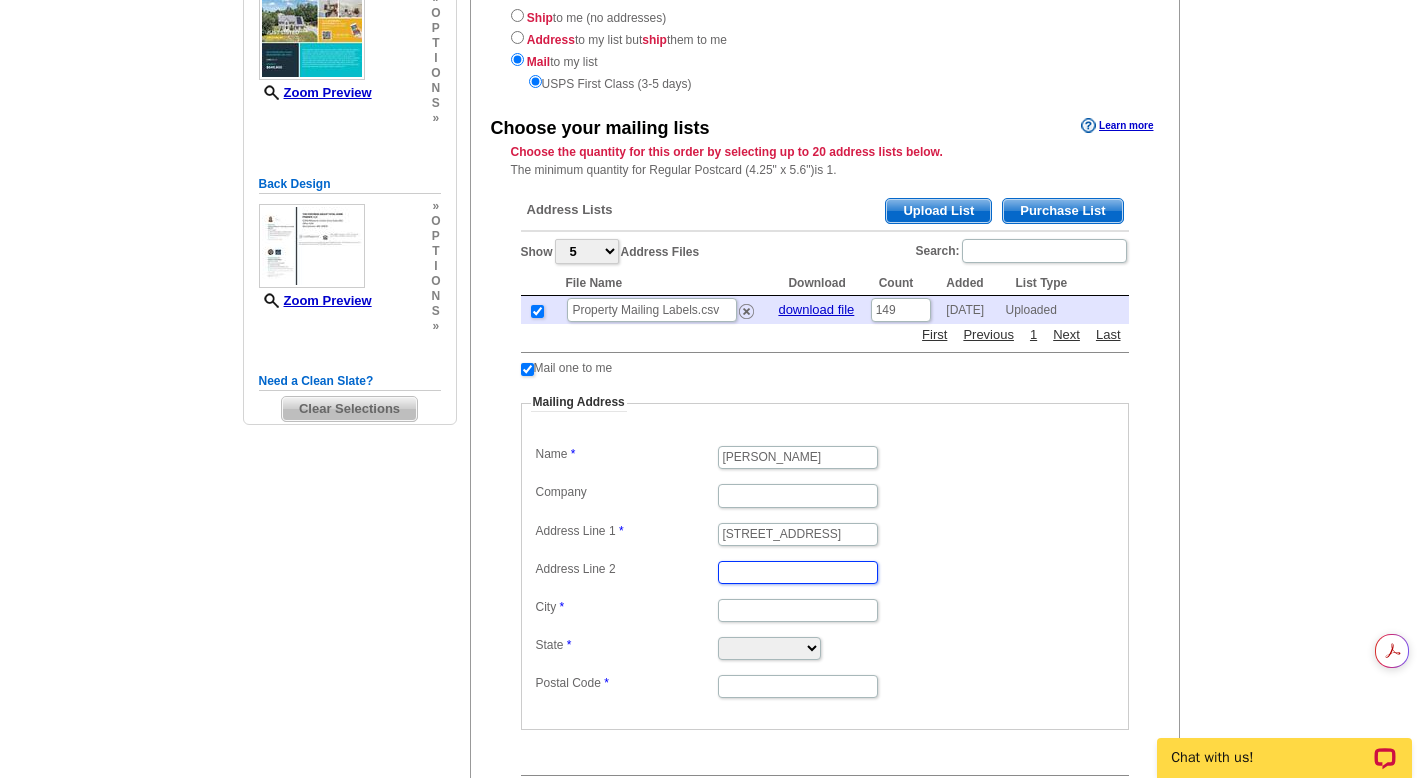 scroll, scrollTop: 0, scrollLeft: 0, axis: both 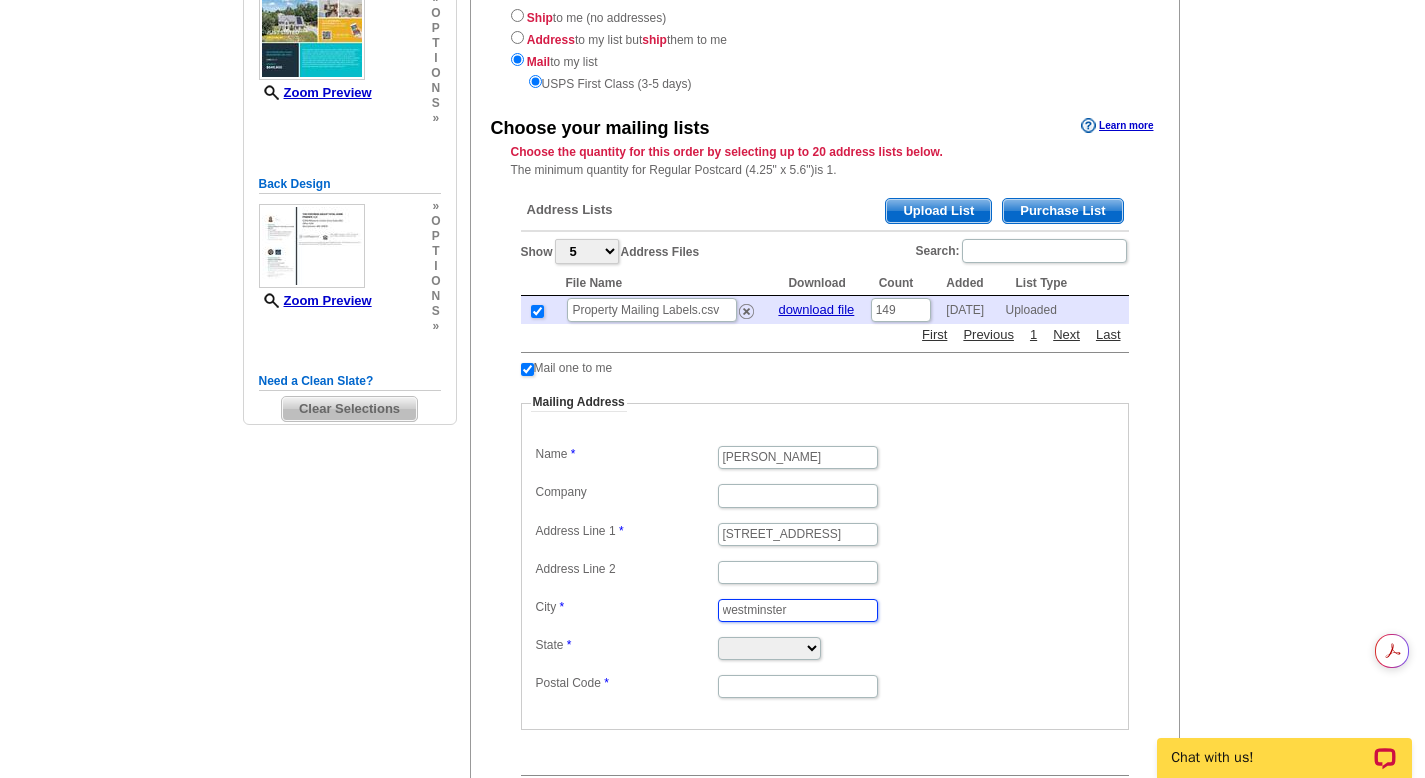 type on "westminster" 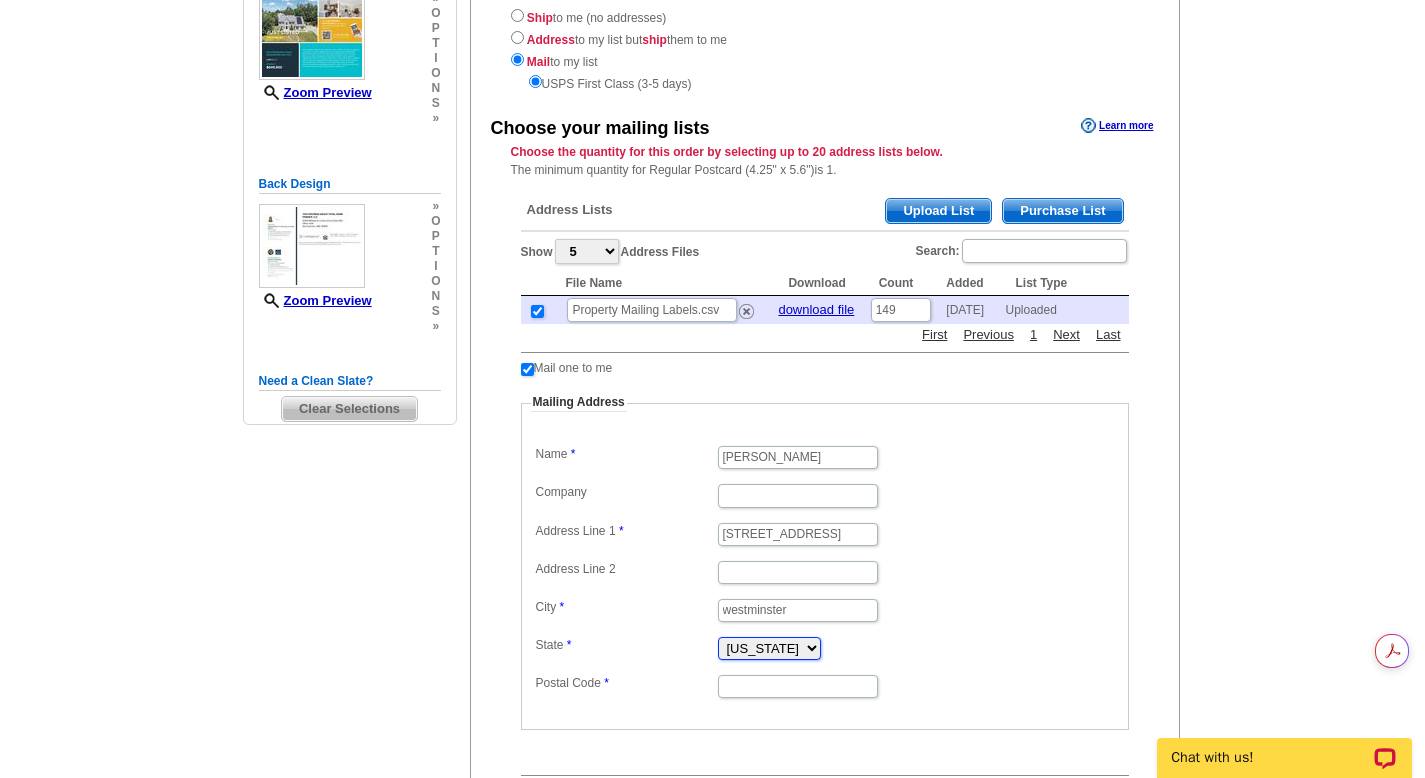 select on "MD" 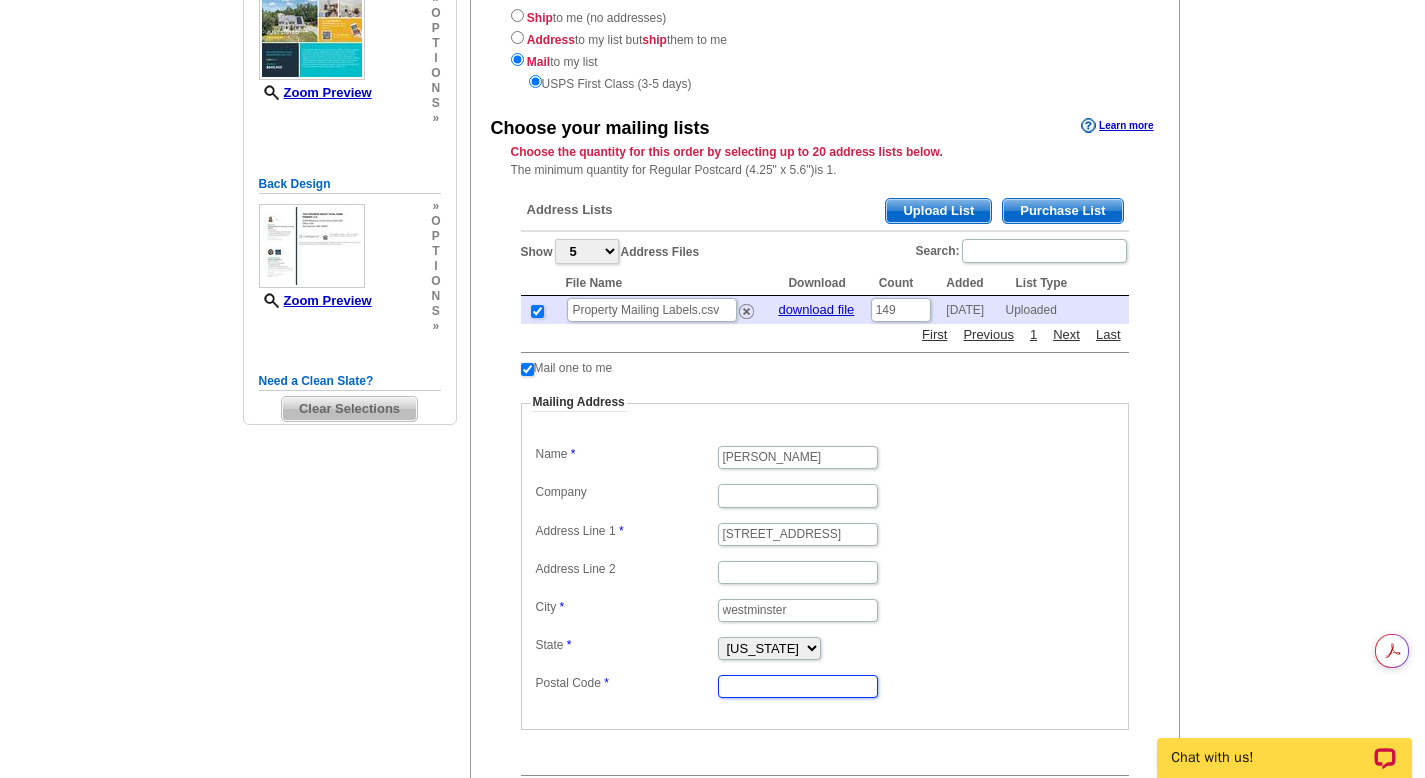 click on "Postal Code" at bounding box center (798, 686) 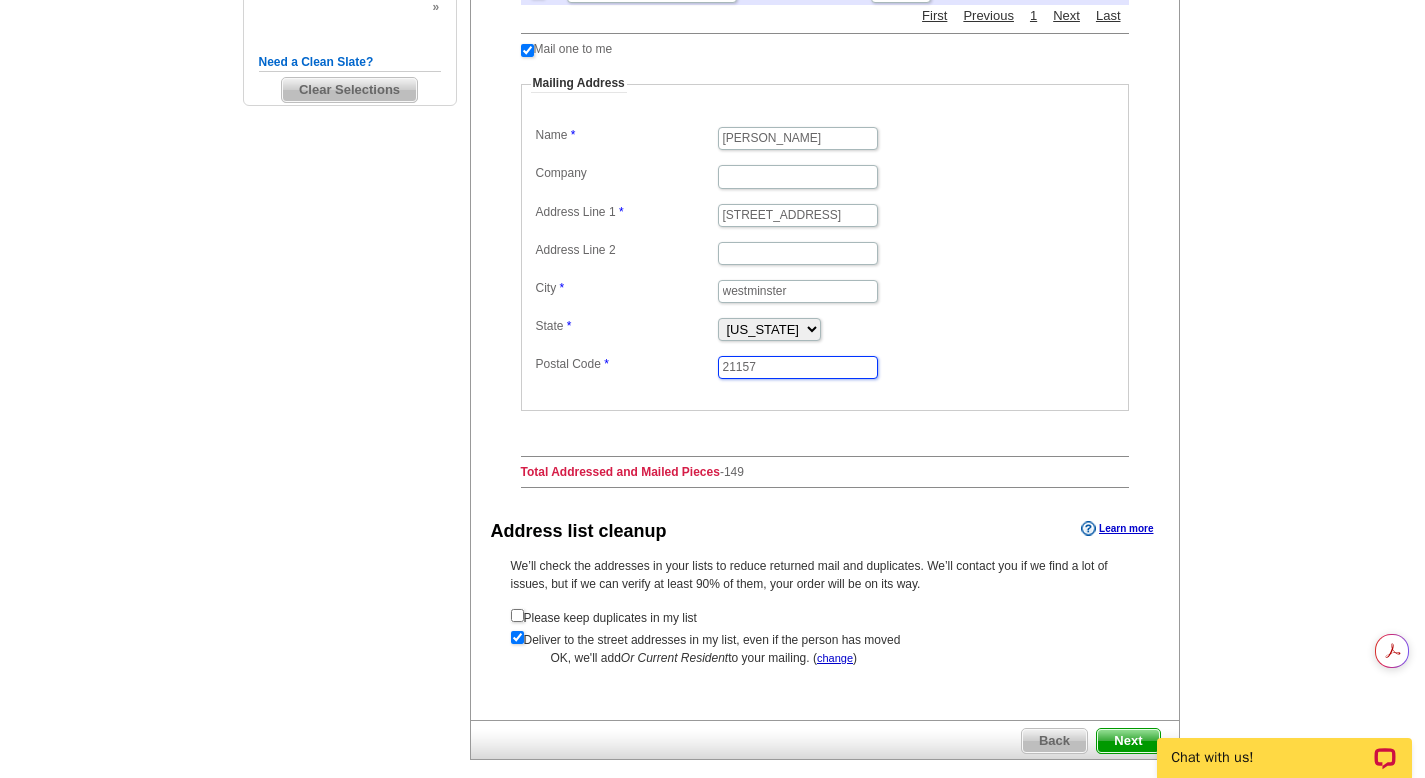 scroll, scrollTop: 694, scrollLeft: 0, axis: vertical 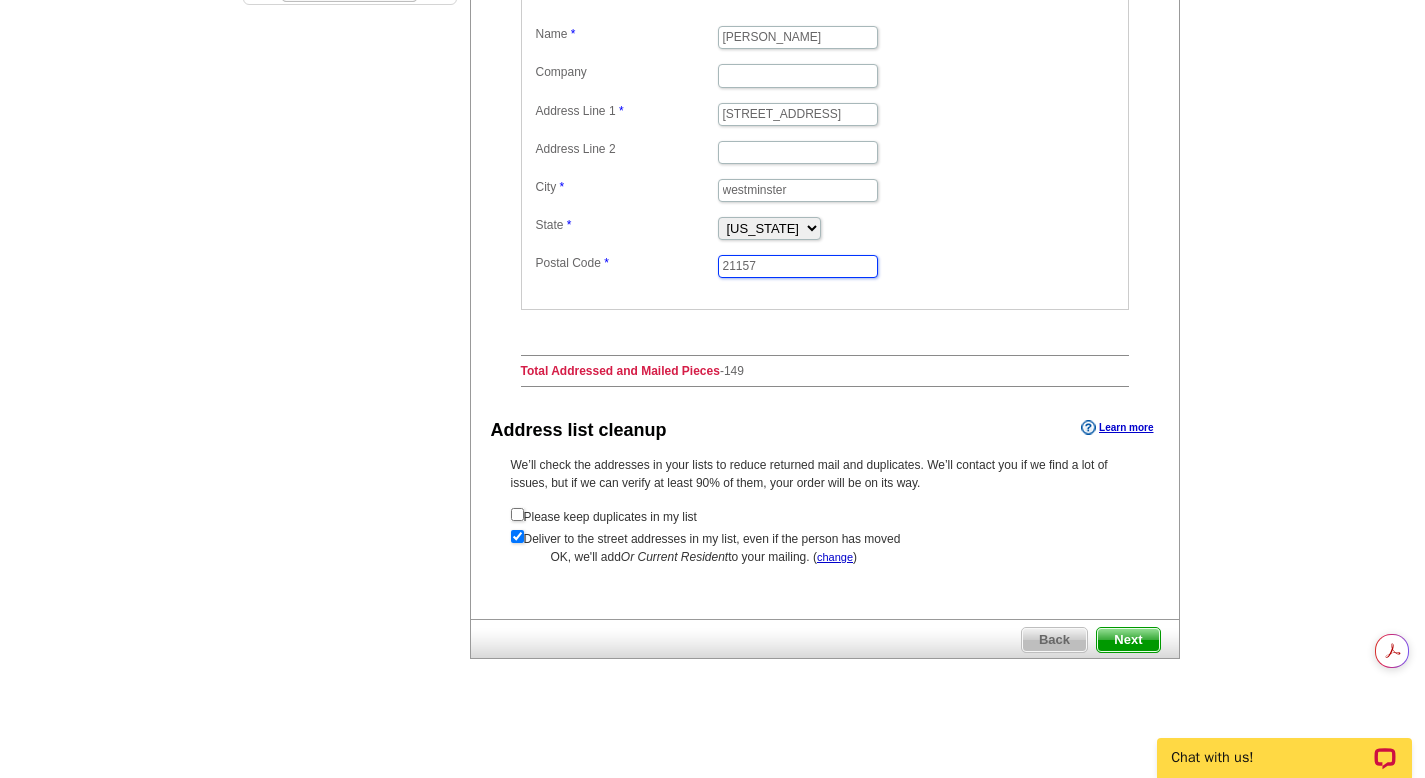 type on "21157" 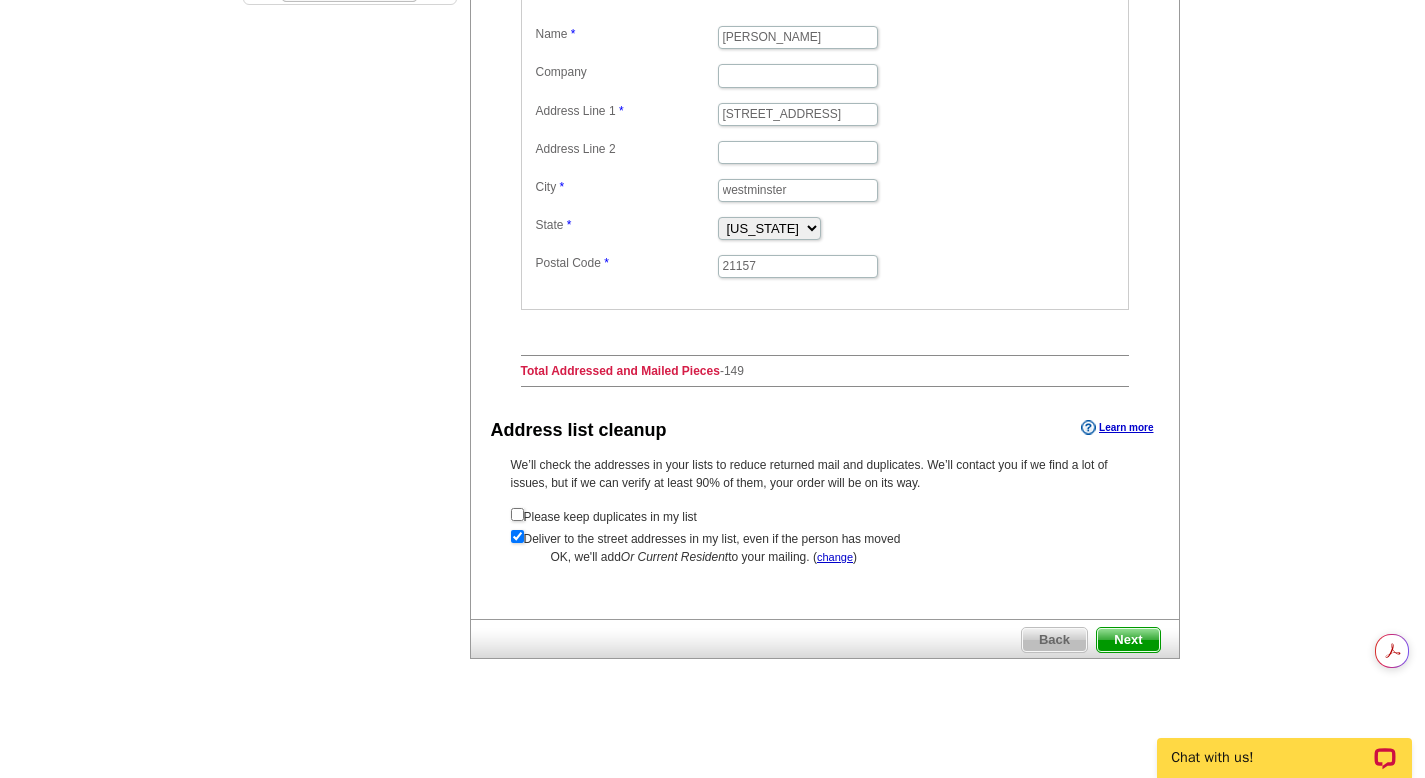 click on "Next" at bounding box center (1128, 640) 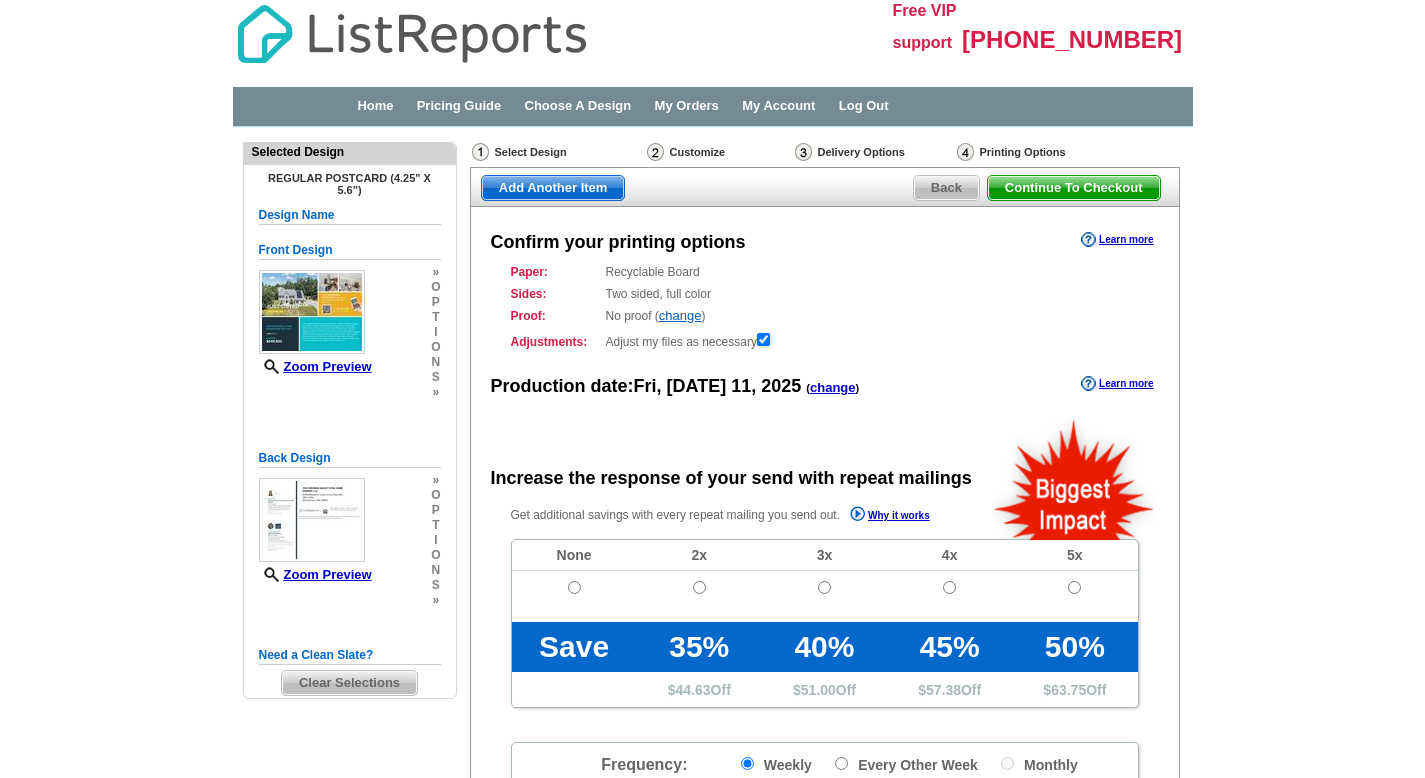 scroll, scrollTop: 0, scrollLeft: 0, axis: both 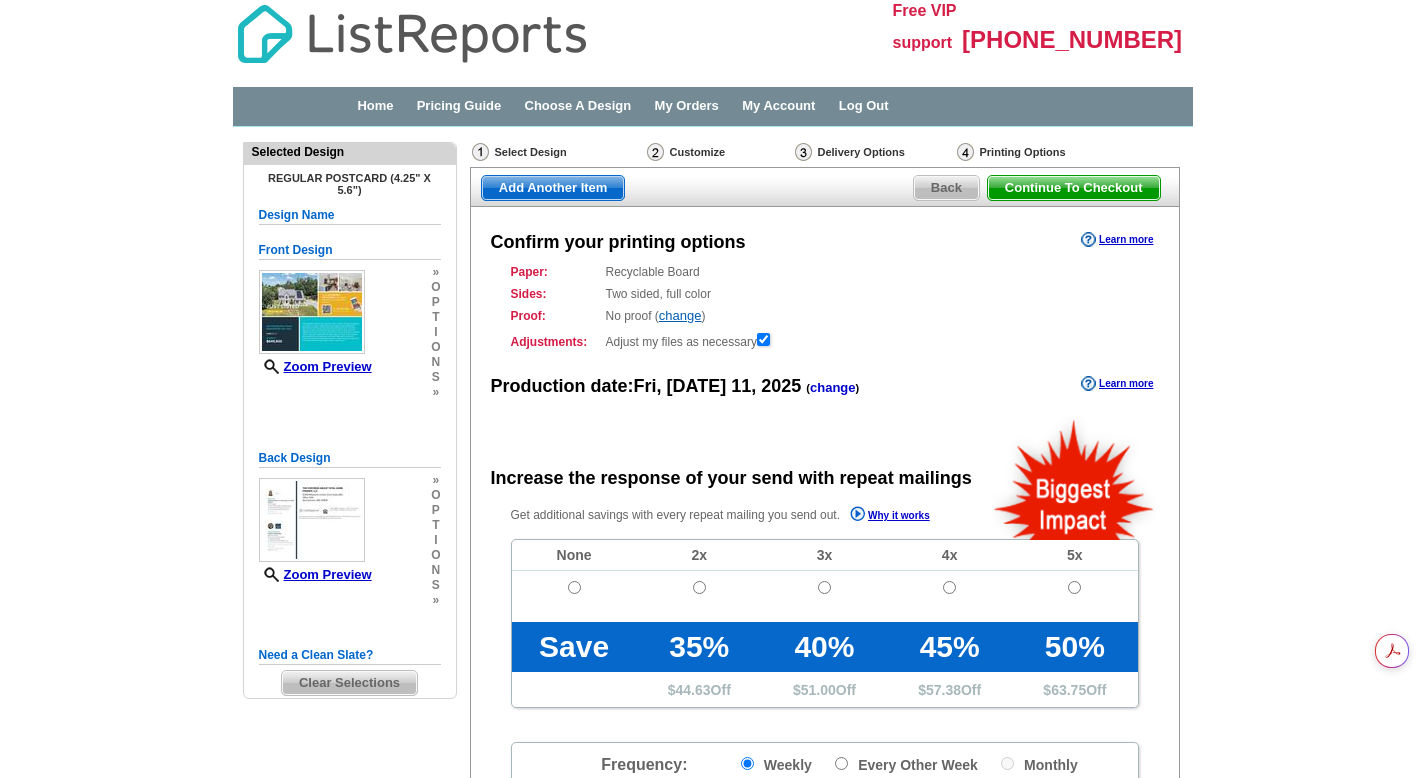 radio on "false" 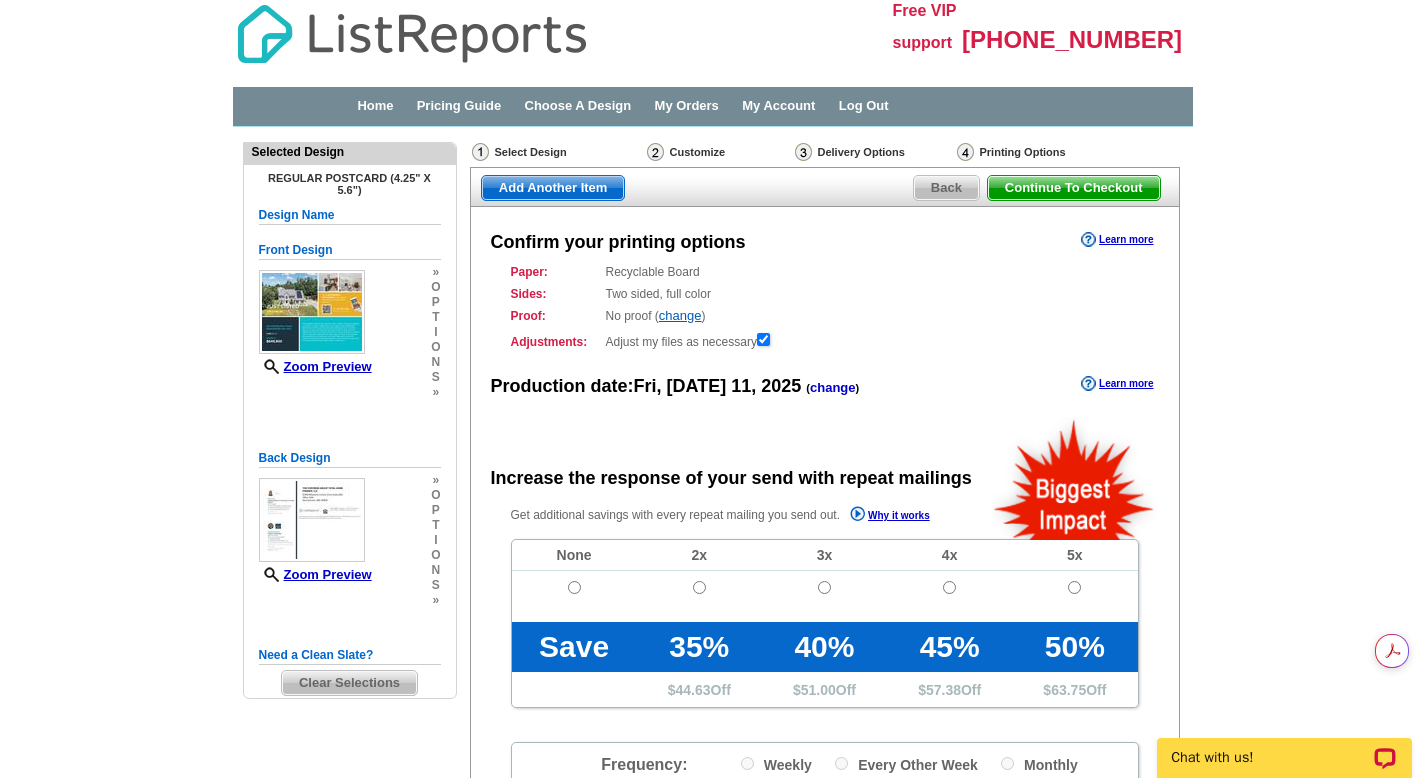 scroll, scrollTop: 0, scrollLeft: 0, axis: both 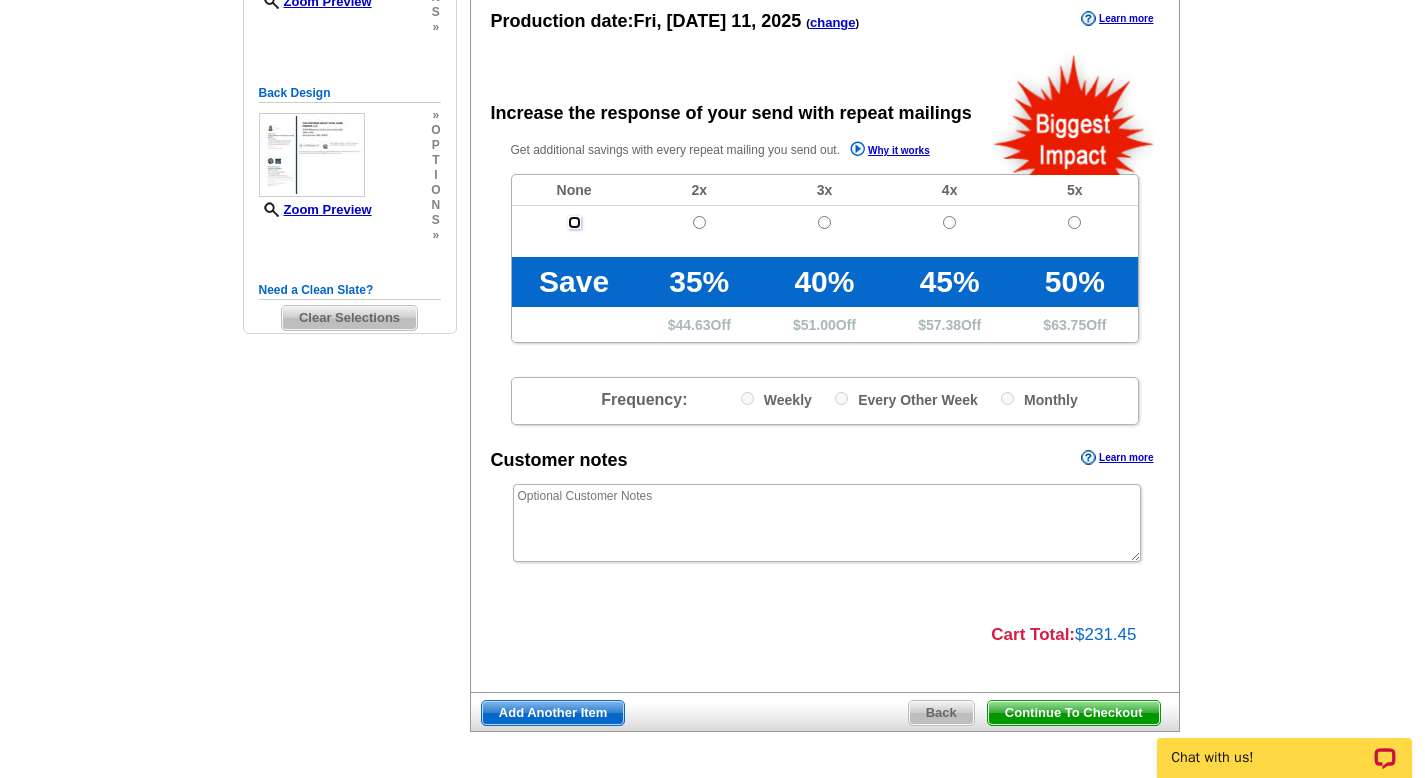click at bounding box center (574, 222) 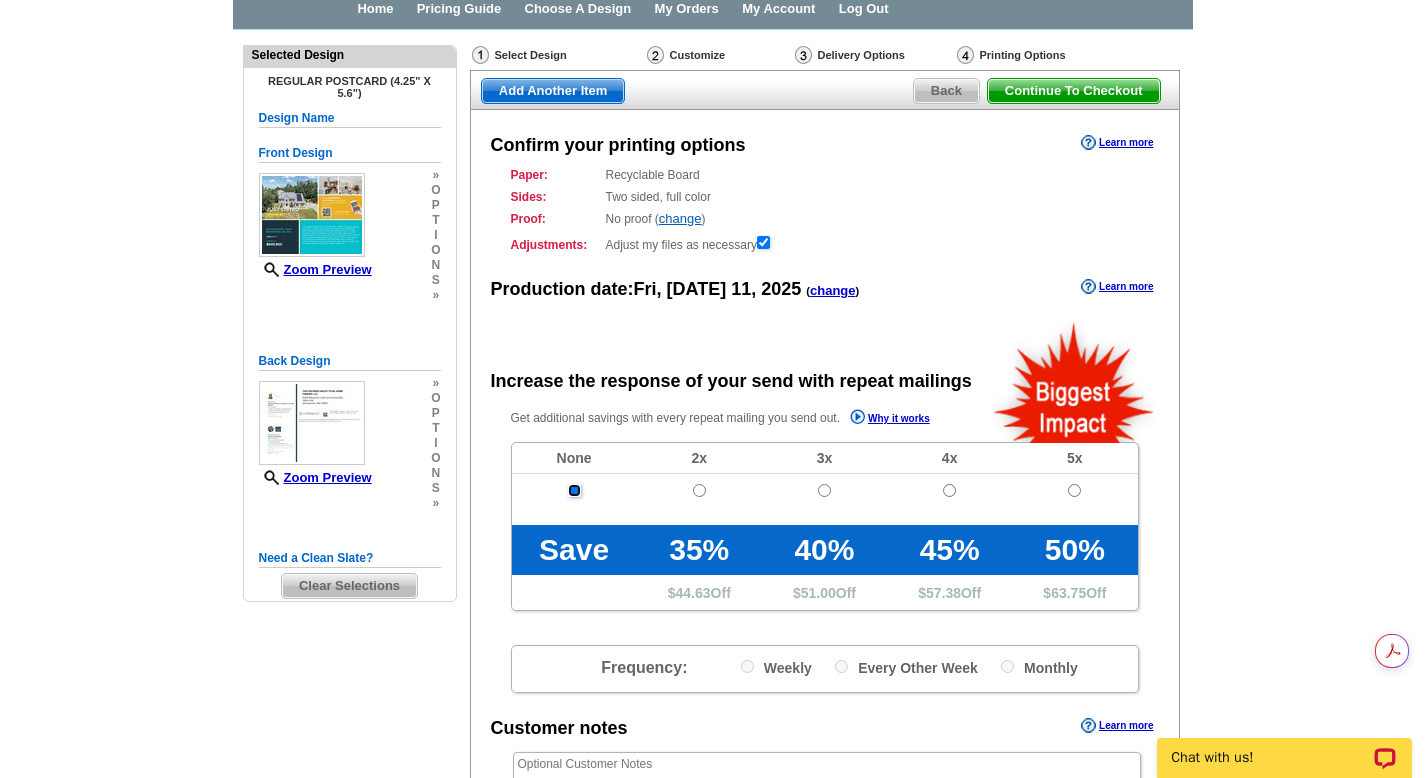 scroll, scrollTop: 0, scrollLeft: 0, axis: both 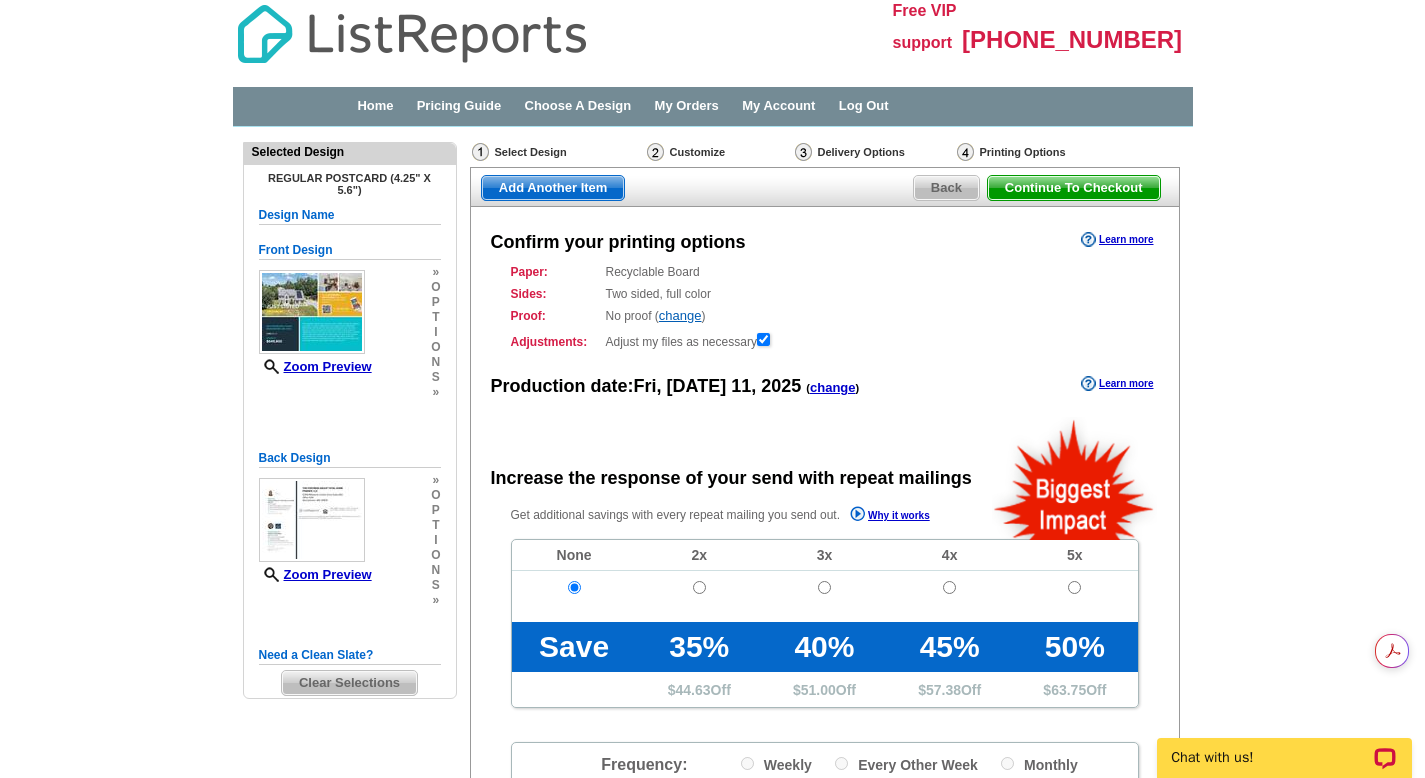 click on "Continue To Checkout" at bounding box center (1074, 188) 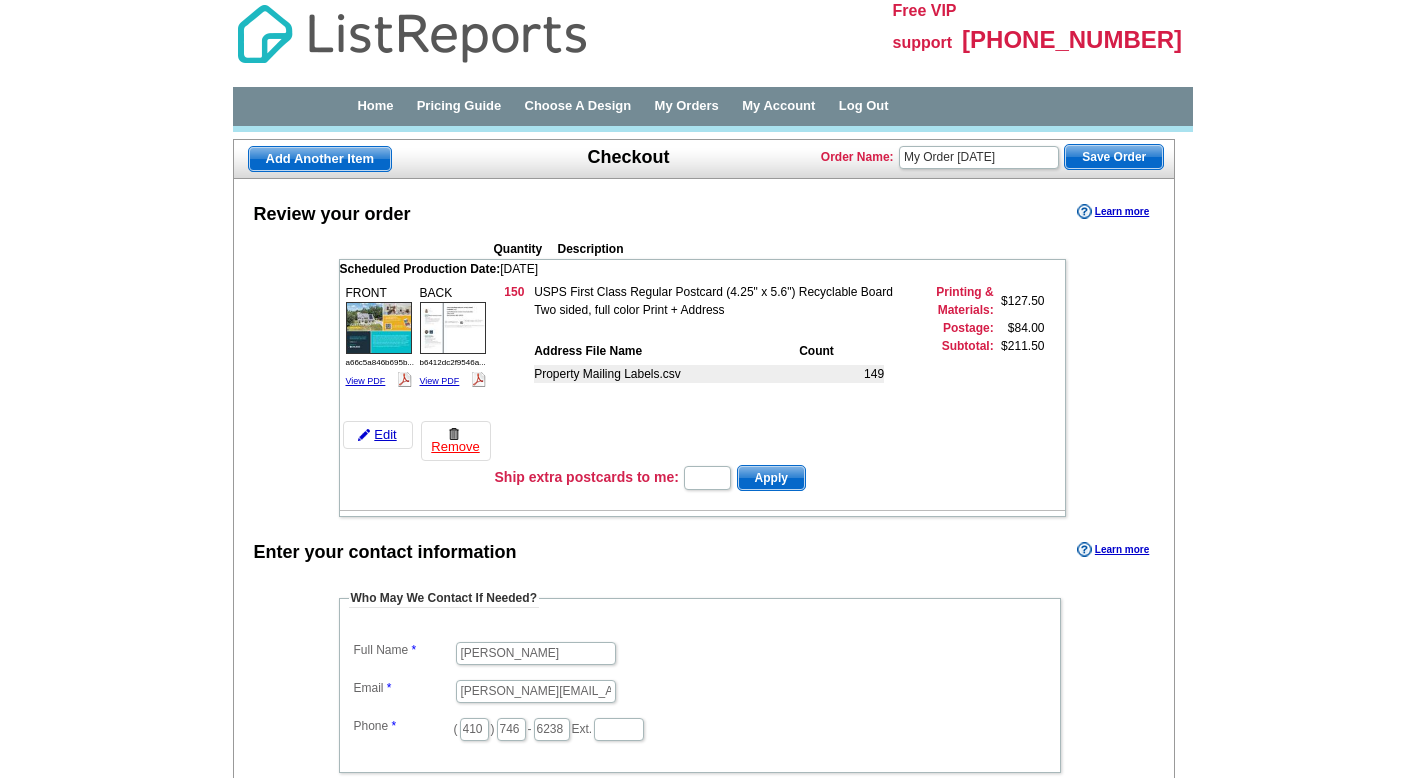 scroll, scrollTop: 0, scrollLeft: 0, axis: both 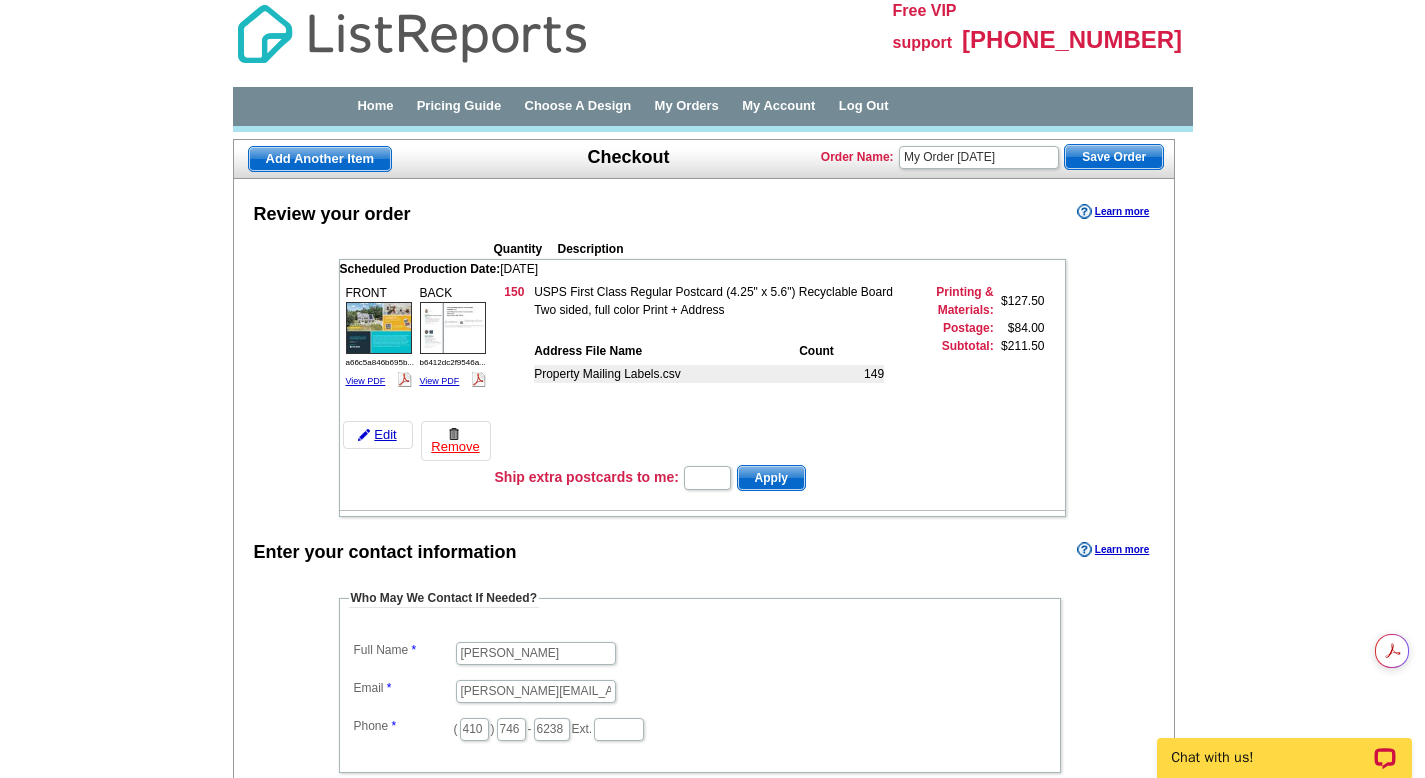 click at bounding box center [712, 1472] 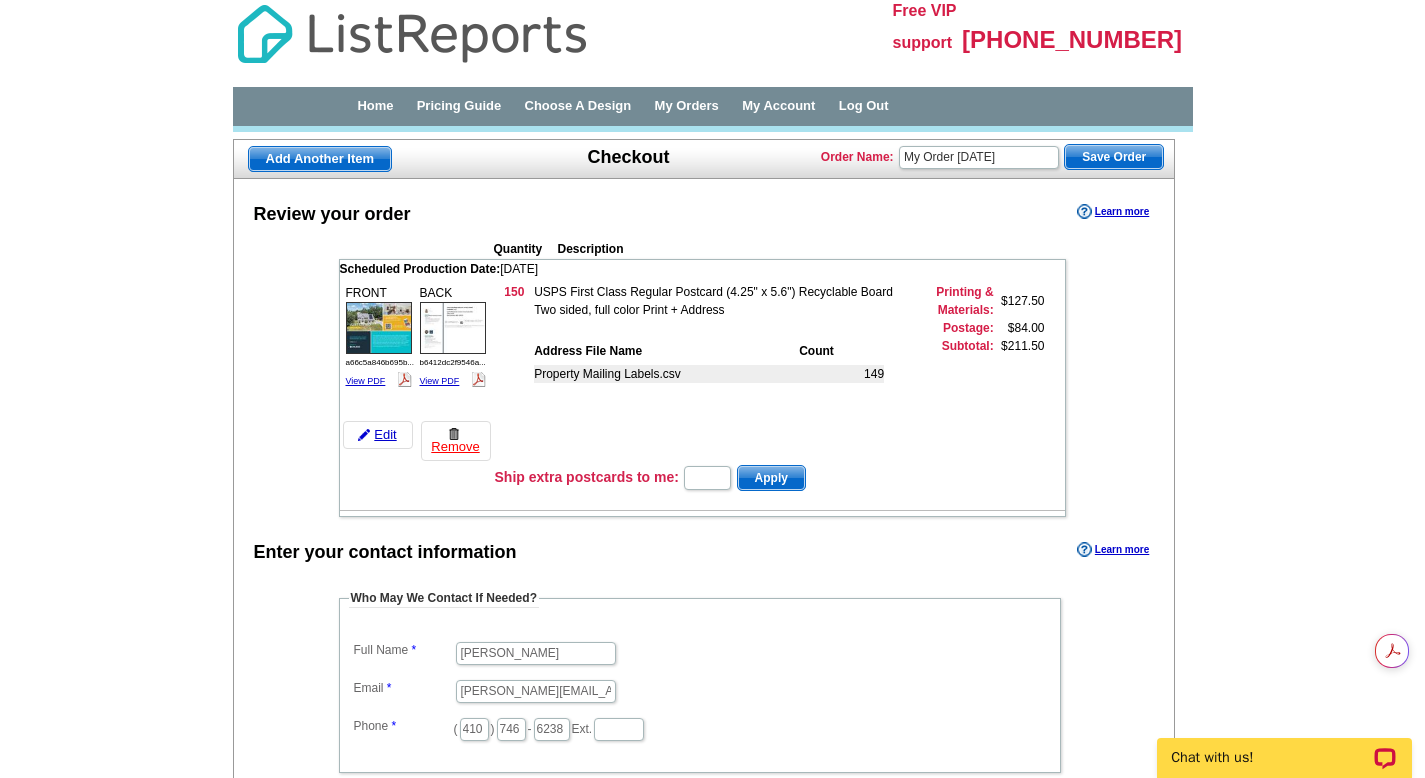 scroll, scrollTop: 0, scrollLeft: 0, axis: both 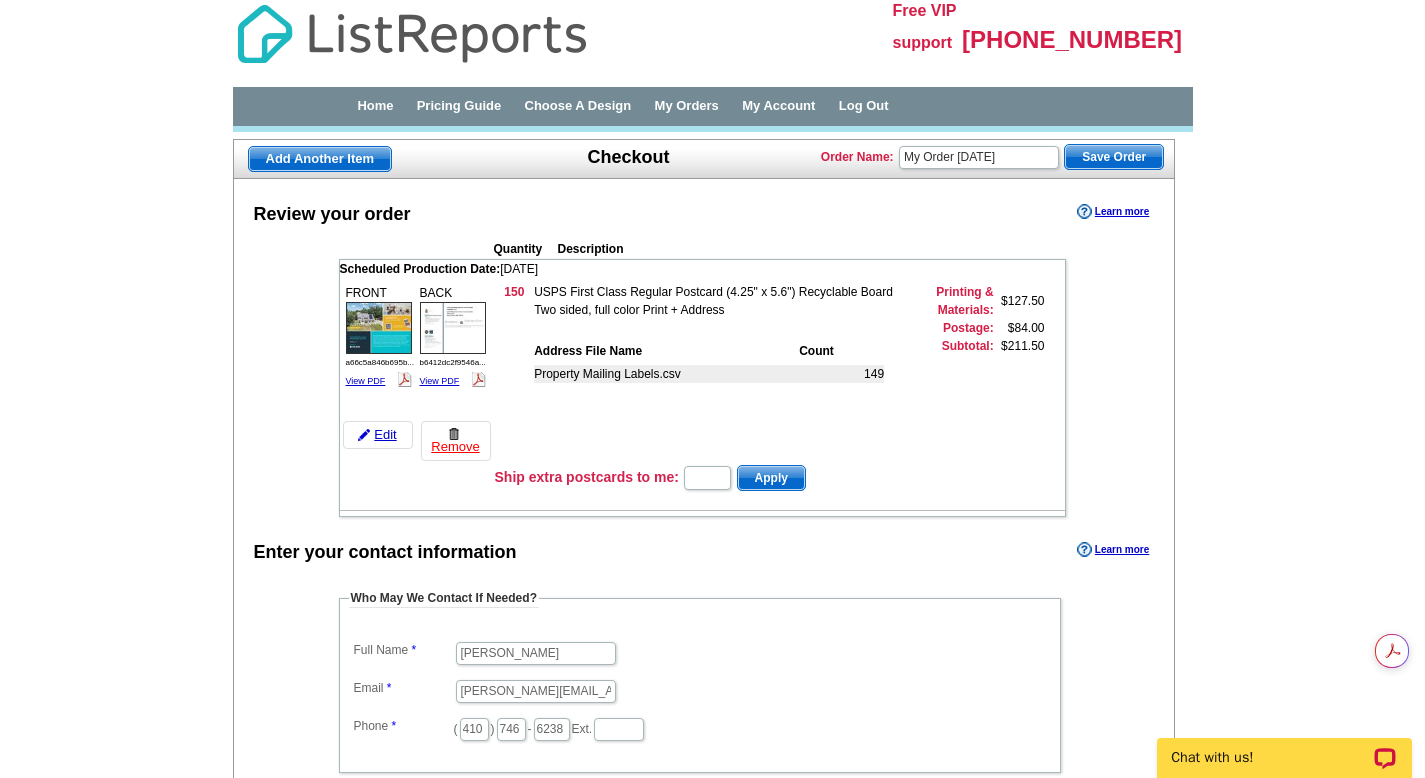 click at bounding box center [712, 1472] 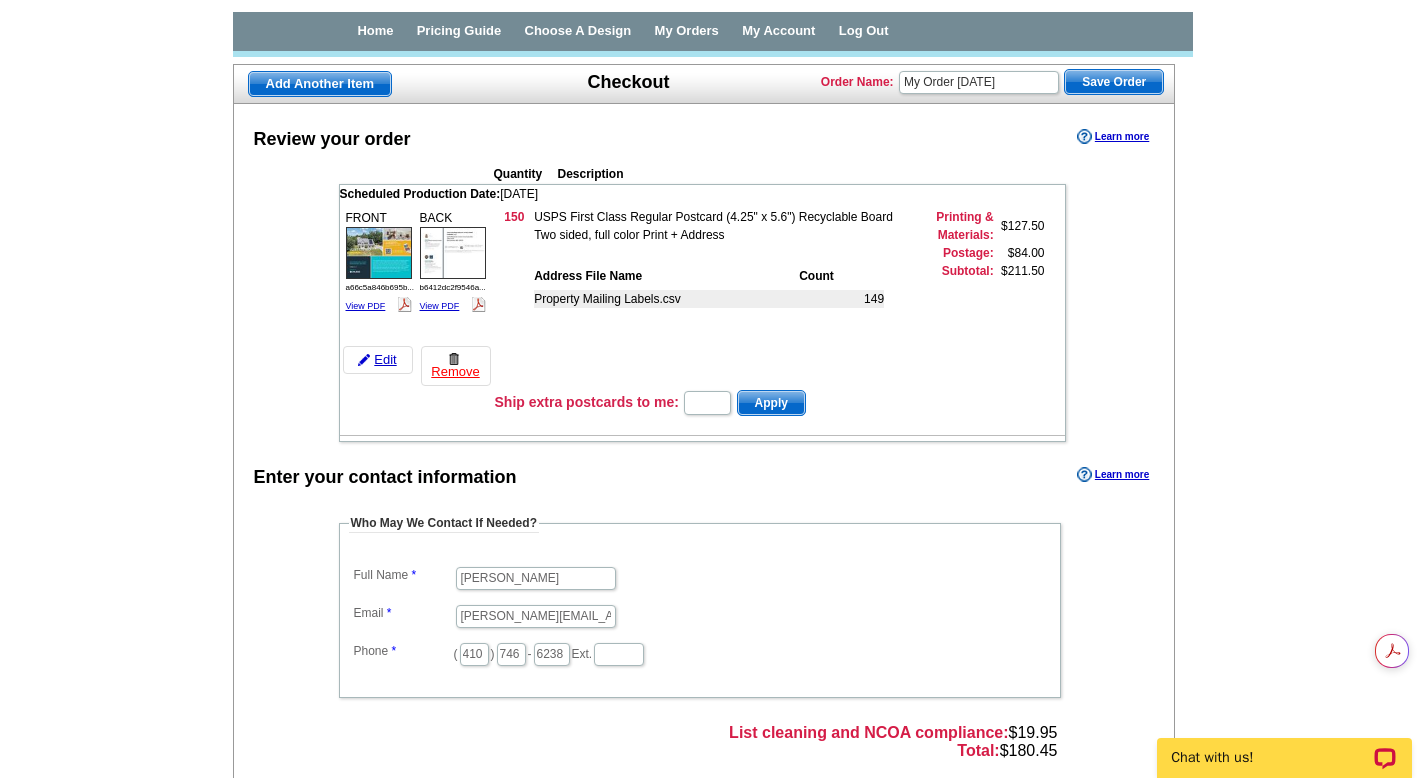 scroll, scrollTop: 125, scrollLeft: 0, axis: vertical 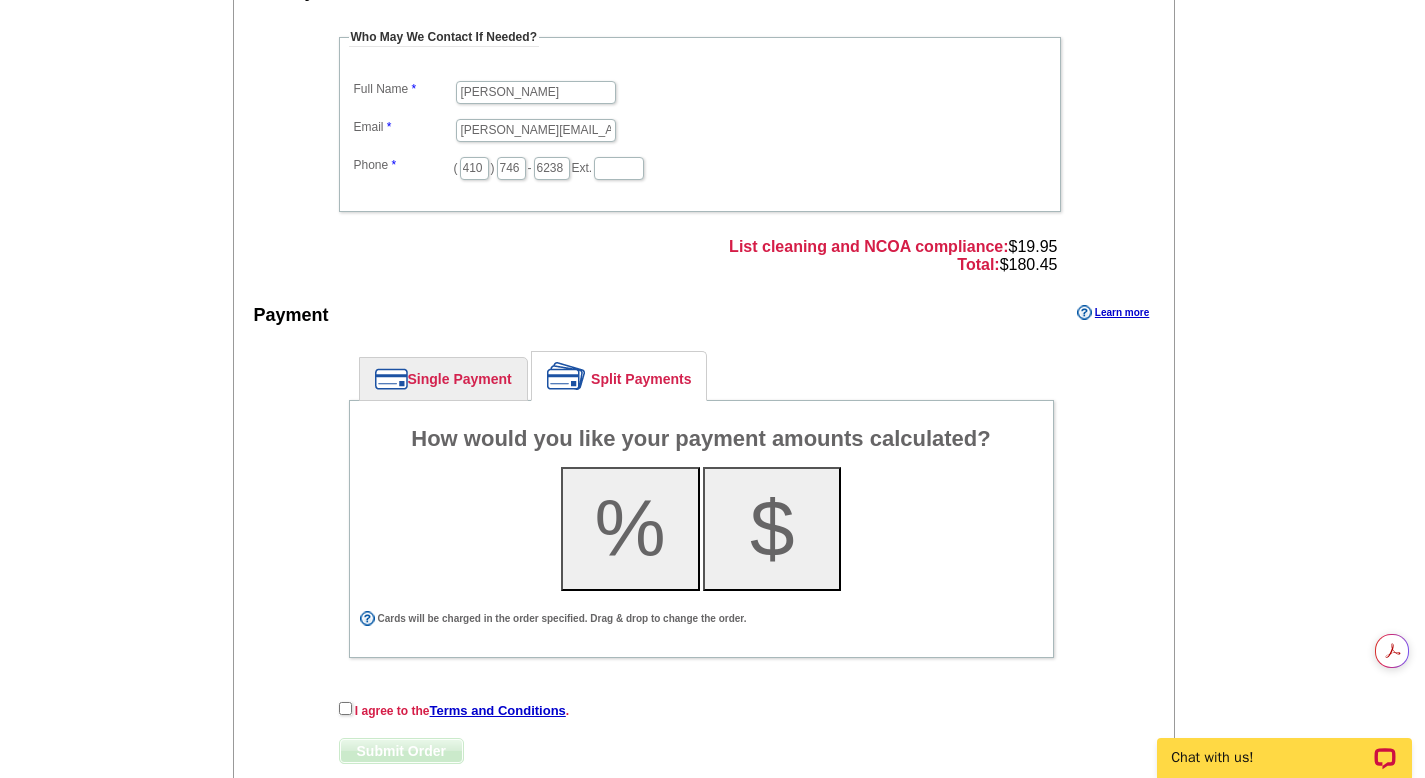 click on "Single Payment" at bounding box center (443, 379) 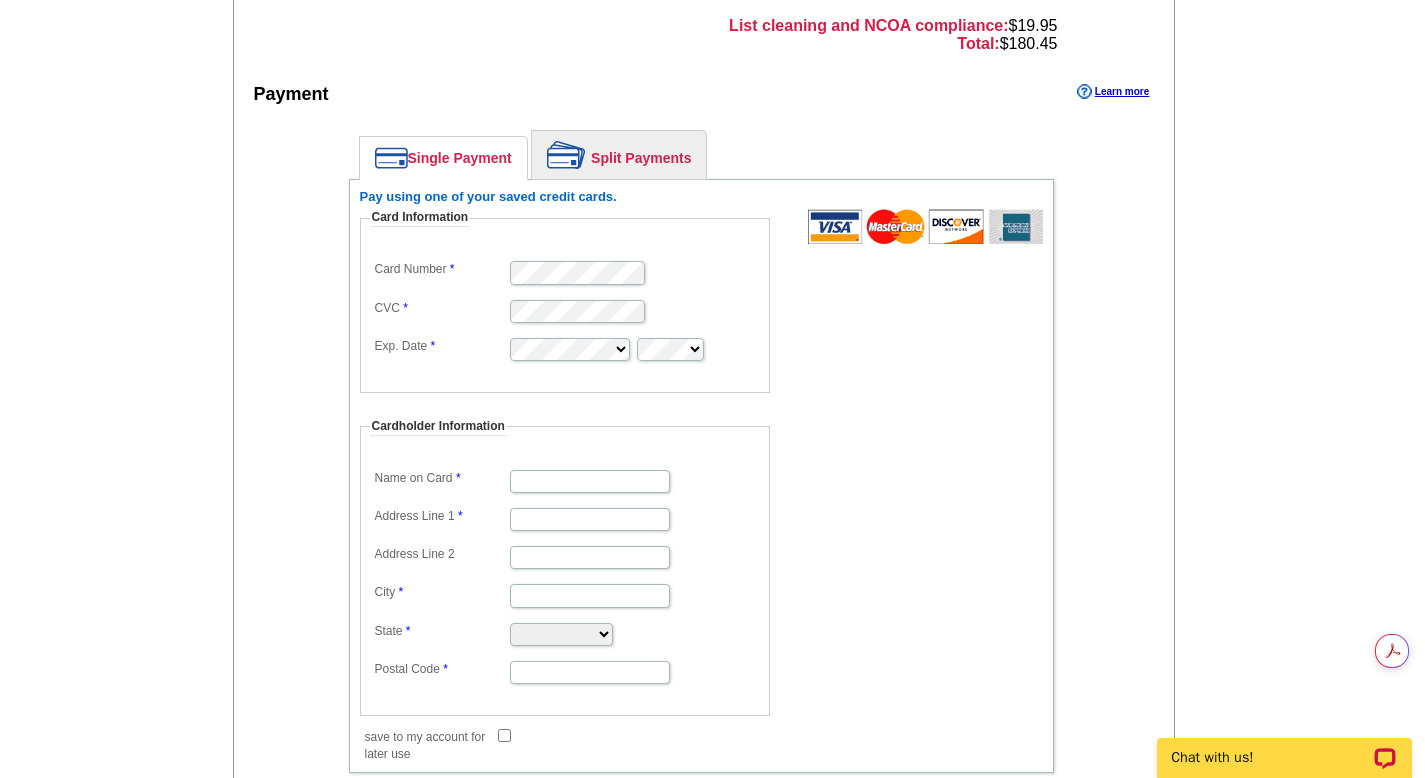 scroll, scrollTop: 662, scrollLeft: 0, axis: vertical 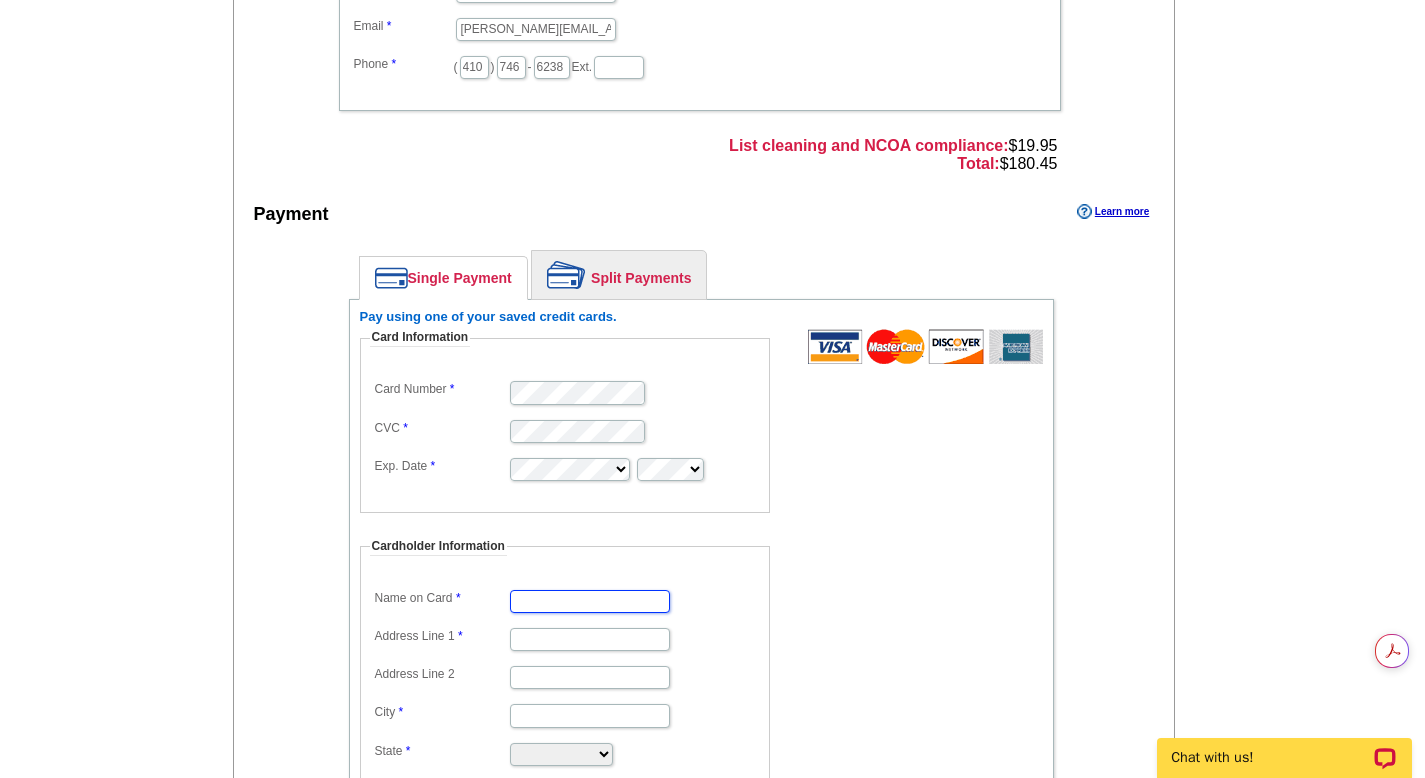 type on "[PERSON_NAME]" 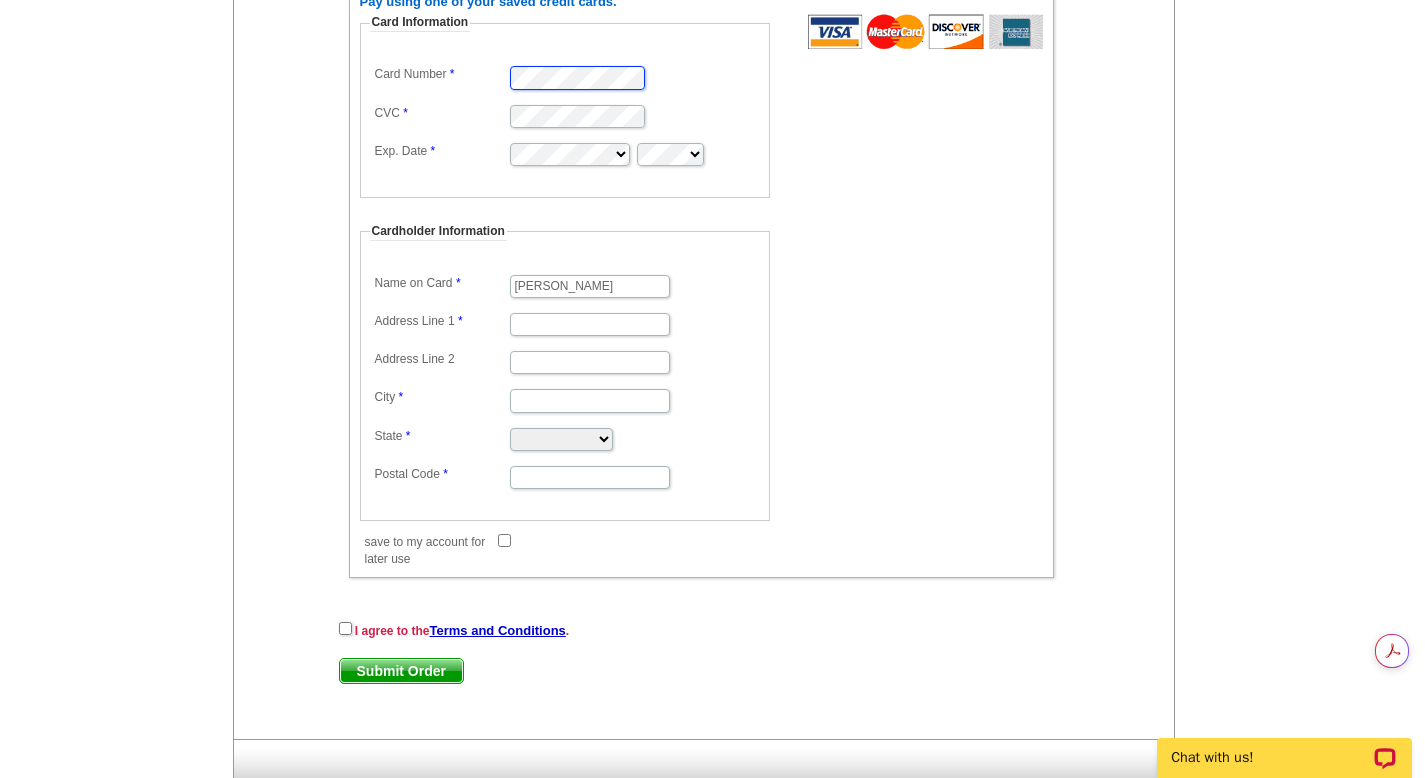 scroll, scrollTop: 1029, scrollLeft: 0, axis: vertical 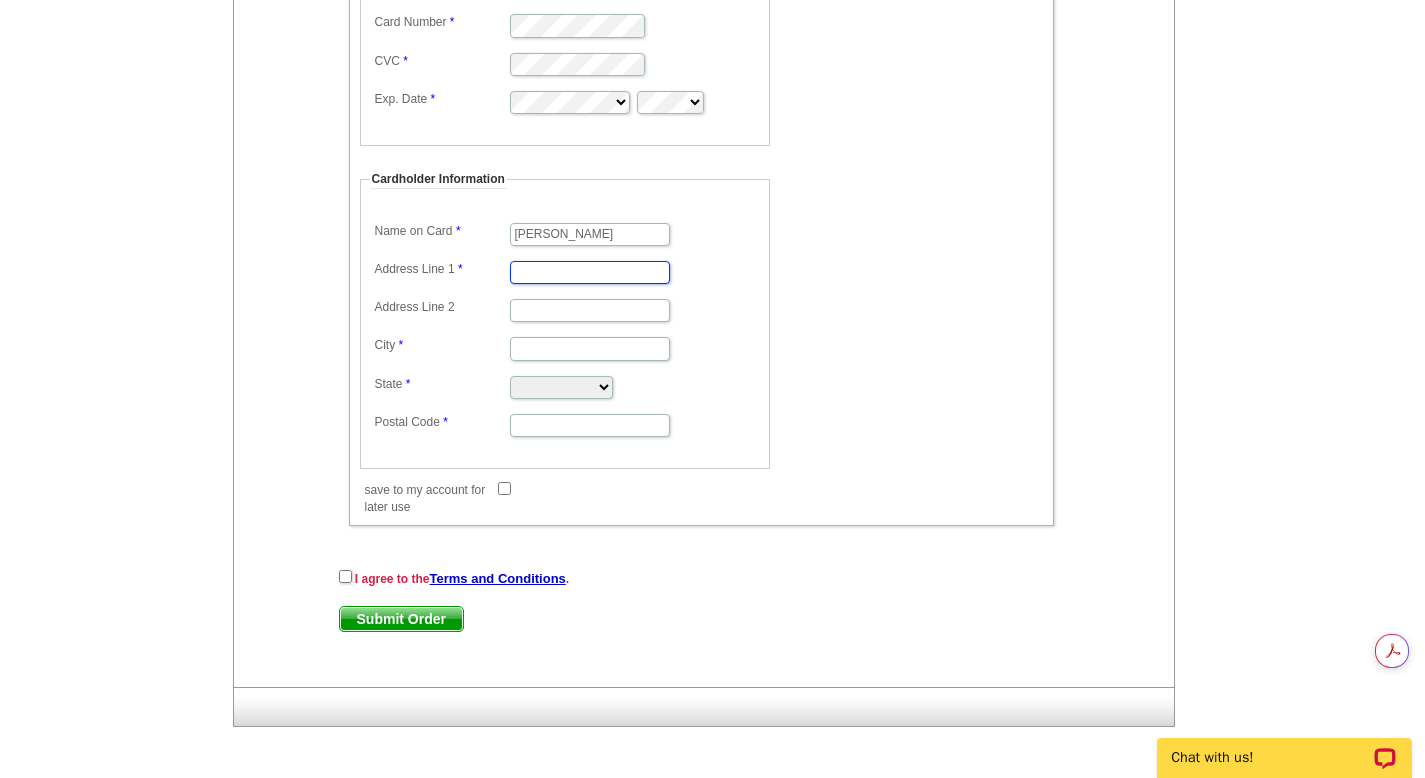 click on "Address Line 1" at bounding box center (590, 272) 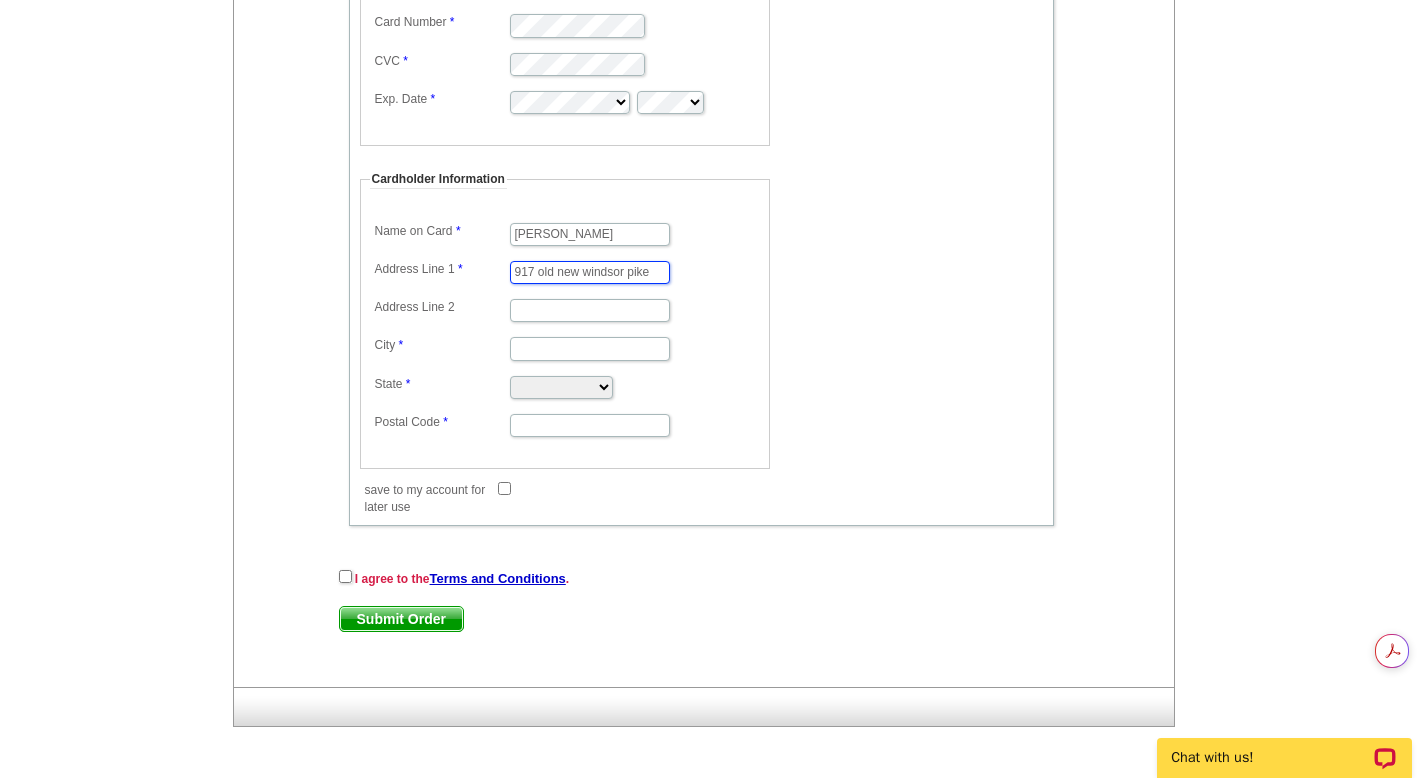 scroll, scrollTop: 0, scrollLeft: 13, axis: horizontal 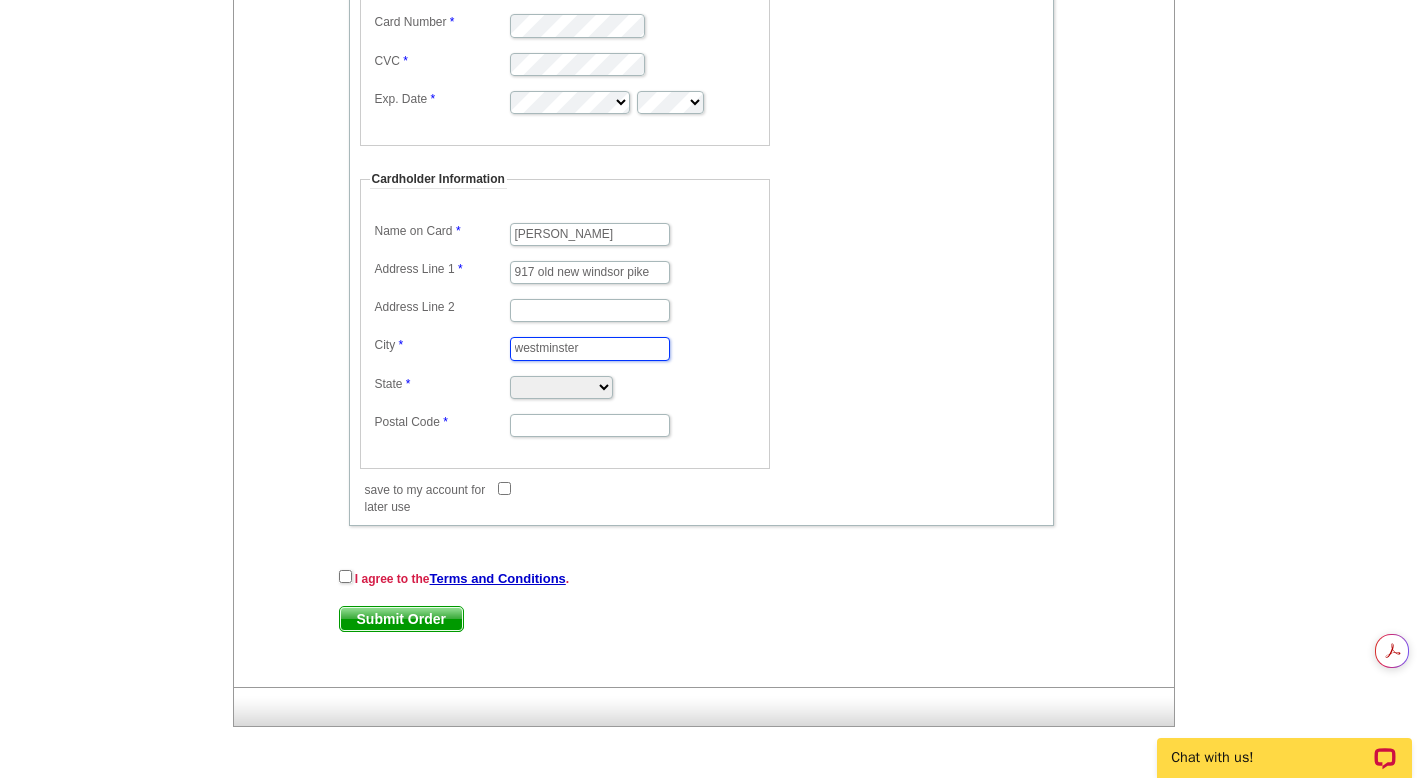 type on "westminster" 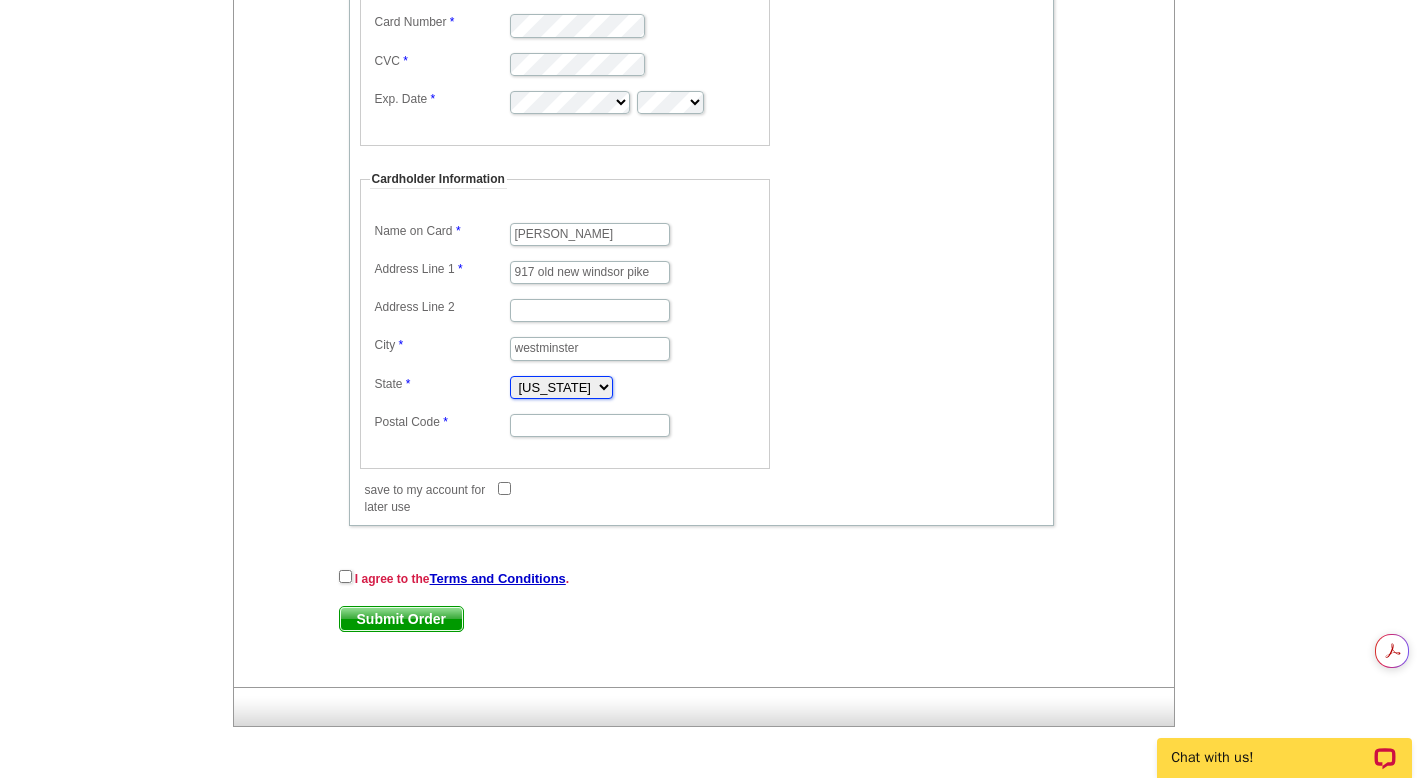 click on "Alabama
Alaska
Arizona
Arkansas
California
Colorado
Connecticut
District of Columbia
Delaware
Florida
Georgia
Hawaii
Idaho
Illinois
Indiana
Iowa
Kansas
Kentucky
Louisiana
Maine
Maryland
Massachusetts
Michigan
Minnesota
Mississippi
Missouri
Montana
Nebraska
Nevada
New Hampshire
New Jersey
New Mexico
New York
North Carolina
North Dakota
Ohio
Oklahoma
Oregon
Pennsylvania
Rhode Island
South Carolina
South Dakota
Tennessee
Texas
Utah
Vermont
Virginia
Washington
West Virginia
Wisconsin
Wyoming" at bounding box center (561, 387) 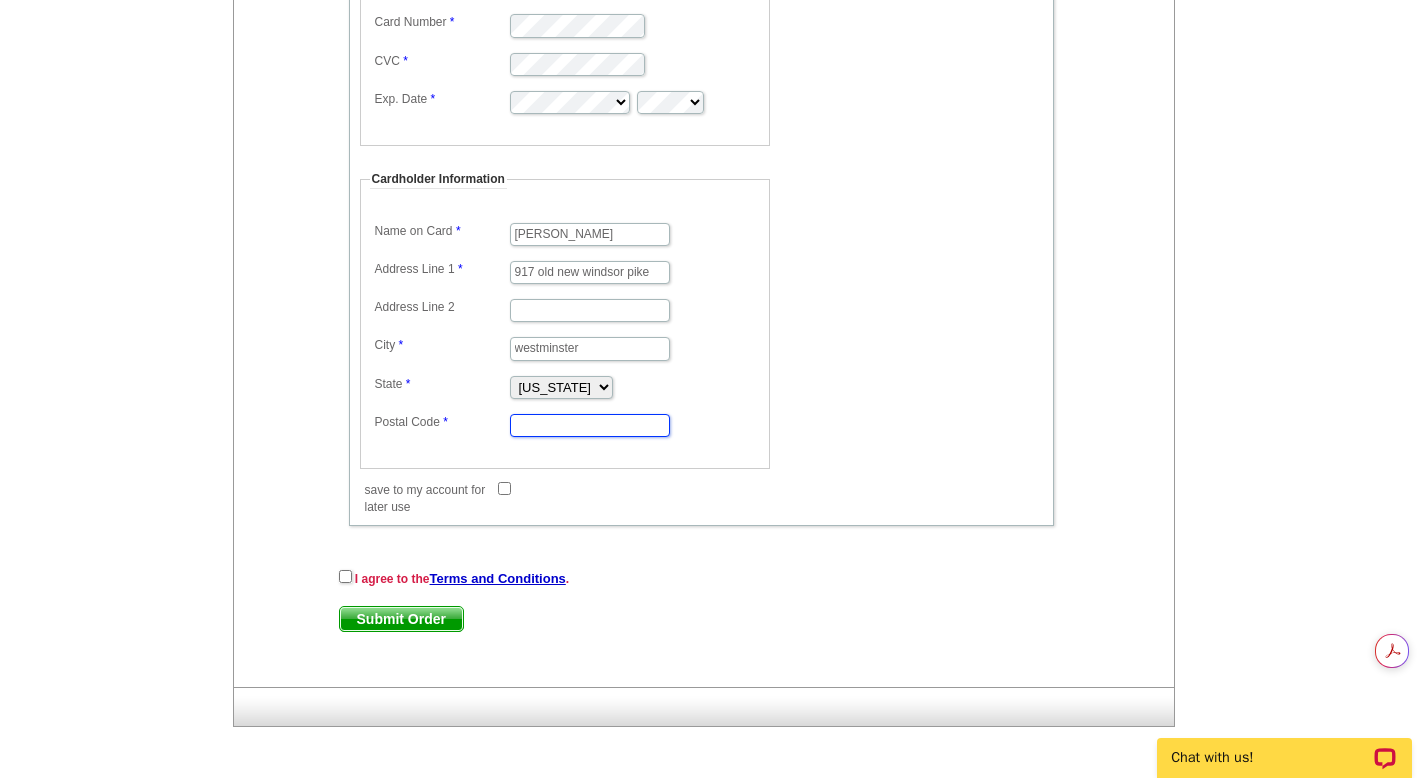 click on "Postal Code" at bounding box center [590, 425] 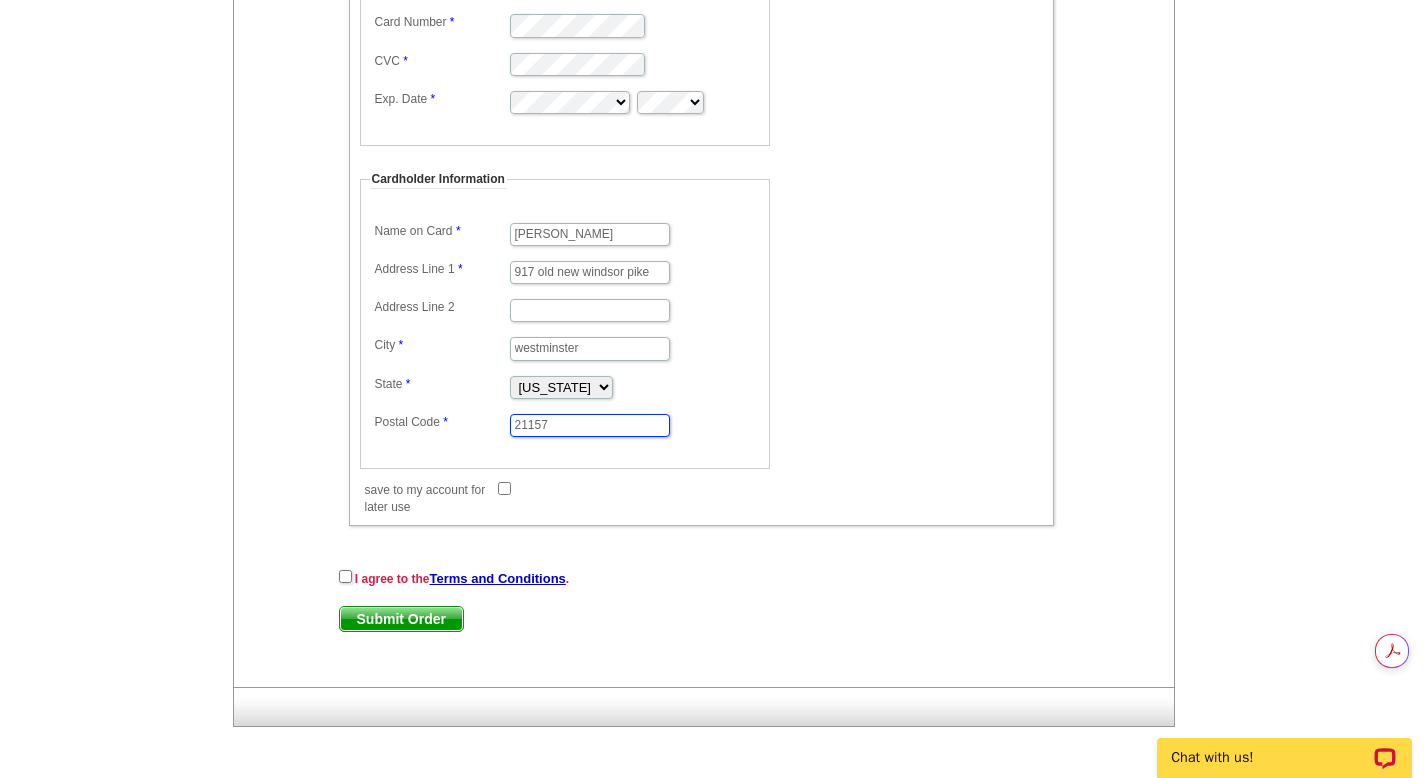 type on "21157" 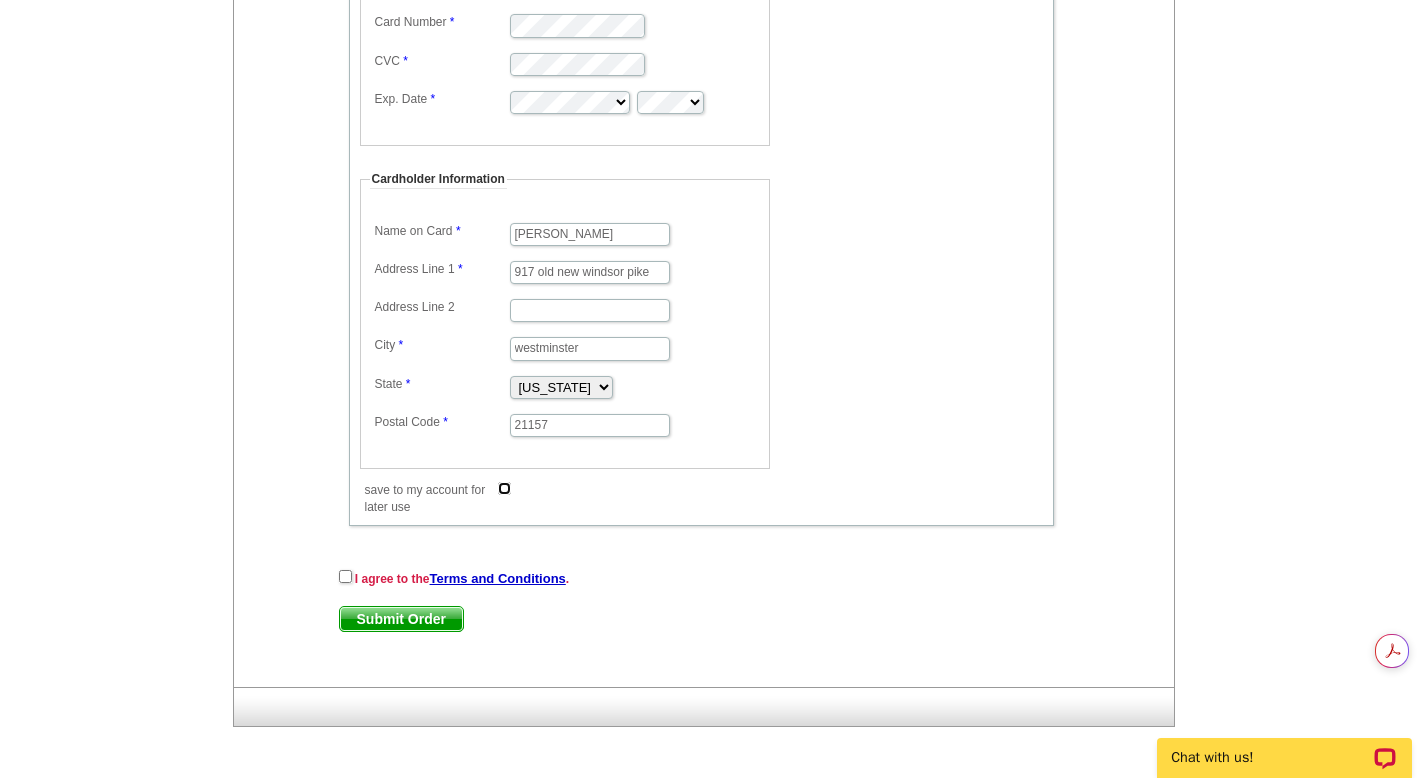 click on "save to my account for later use" at bounding box center (504, 488) 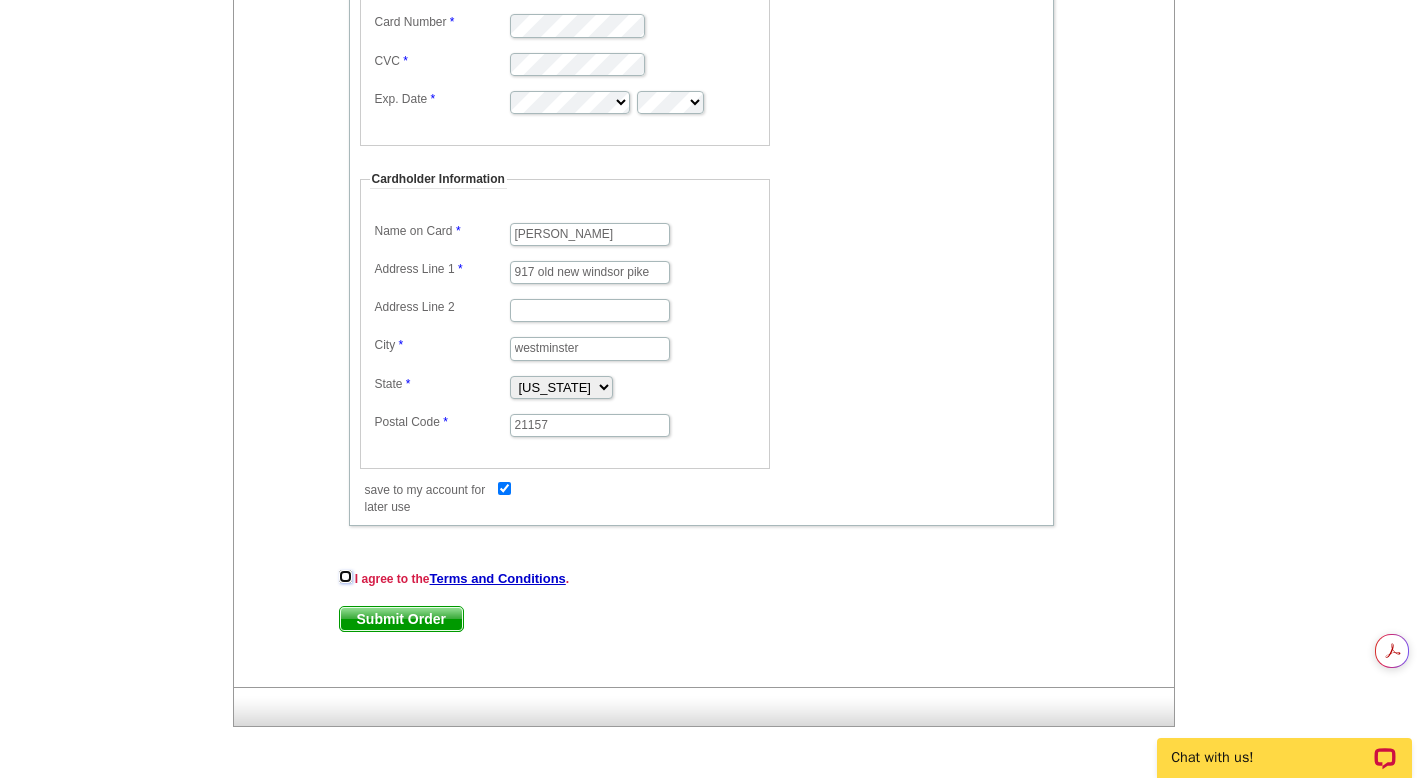 click at bounding box center (345, 576) 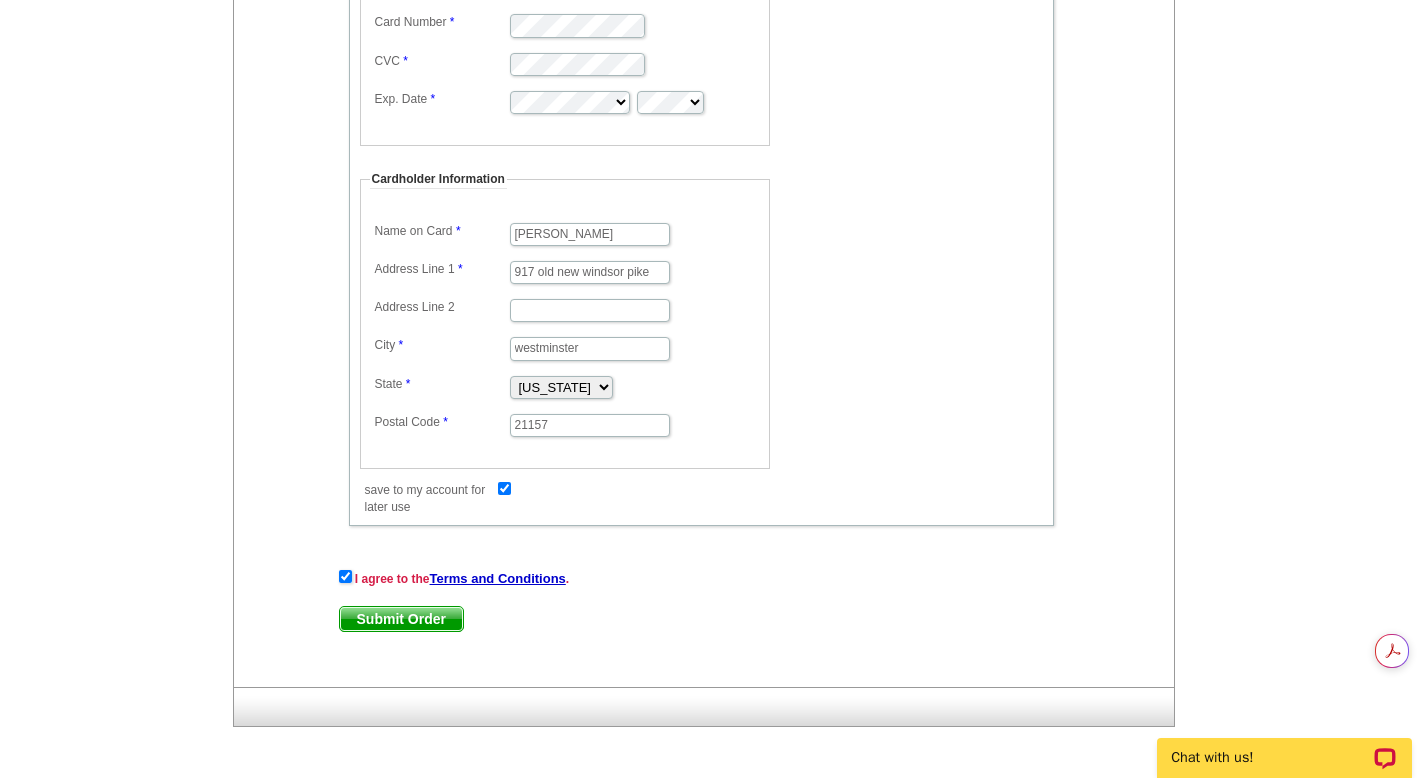 click on "Submit Order" at bounding box center [401, 619] 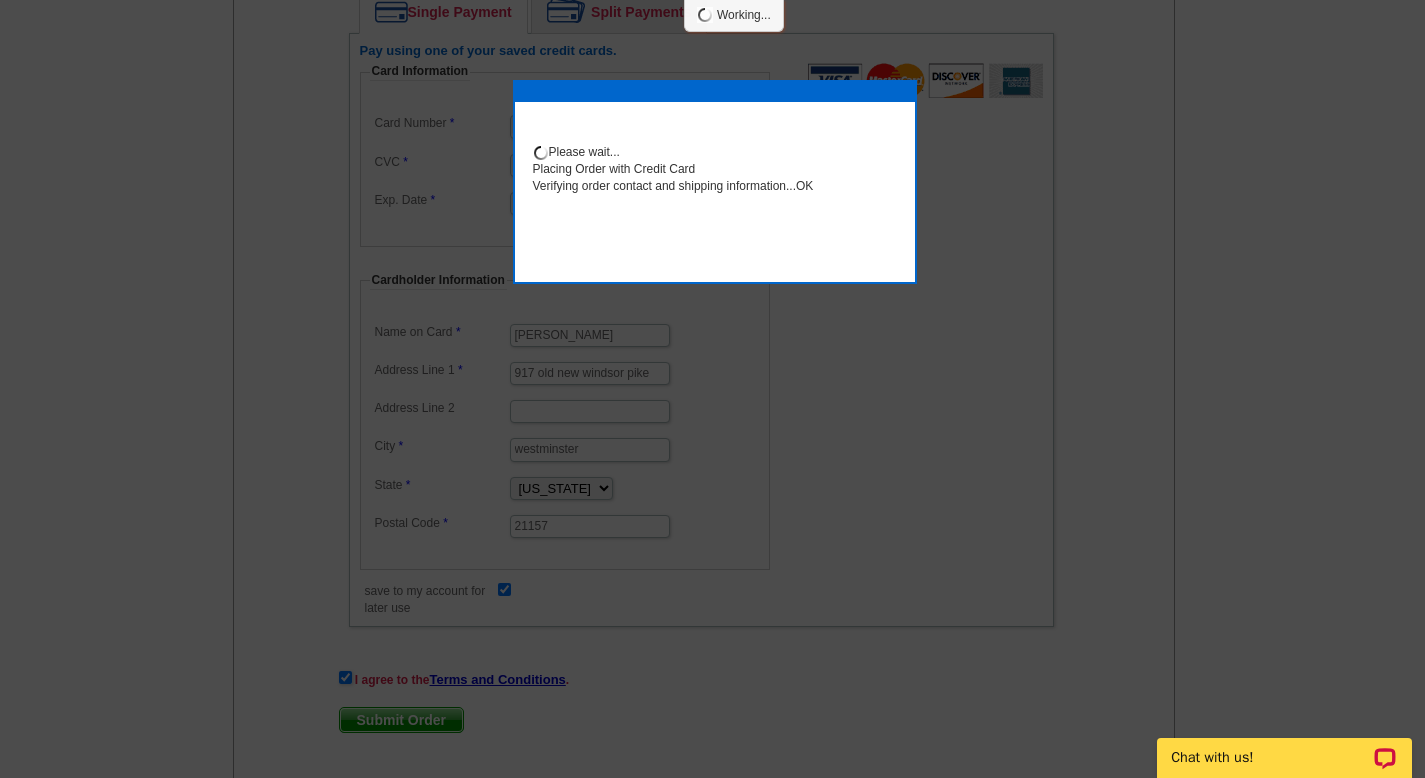 scroll, scrollTop: 1130, scrollLeft: 0, axis: vertical 